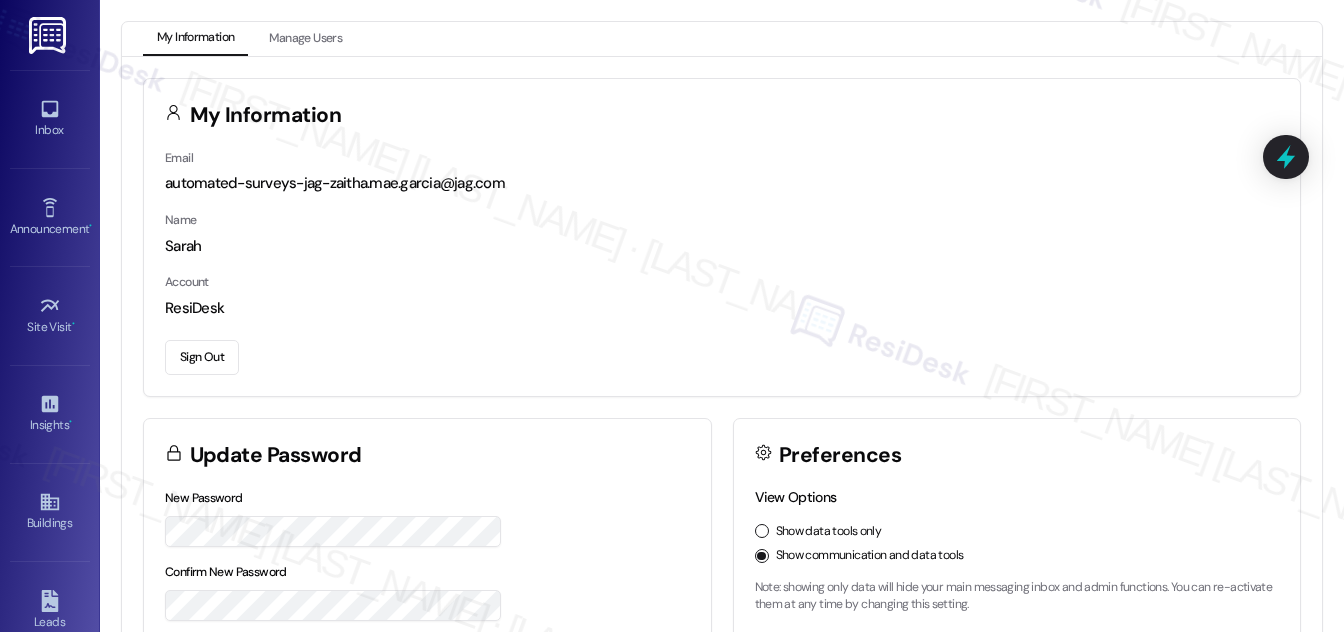scroll, scrollTop: 0, scrollLeft: 0, axis: both 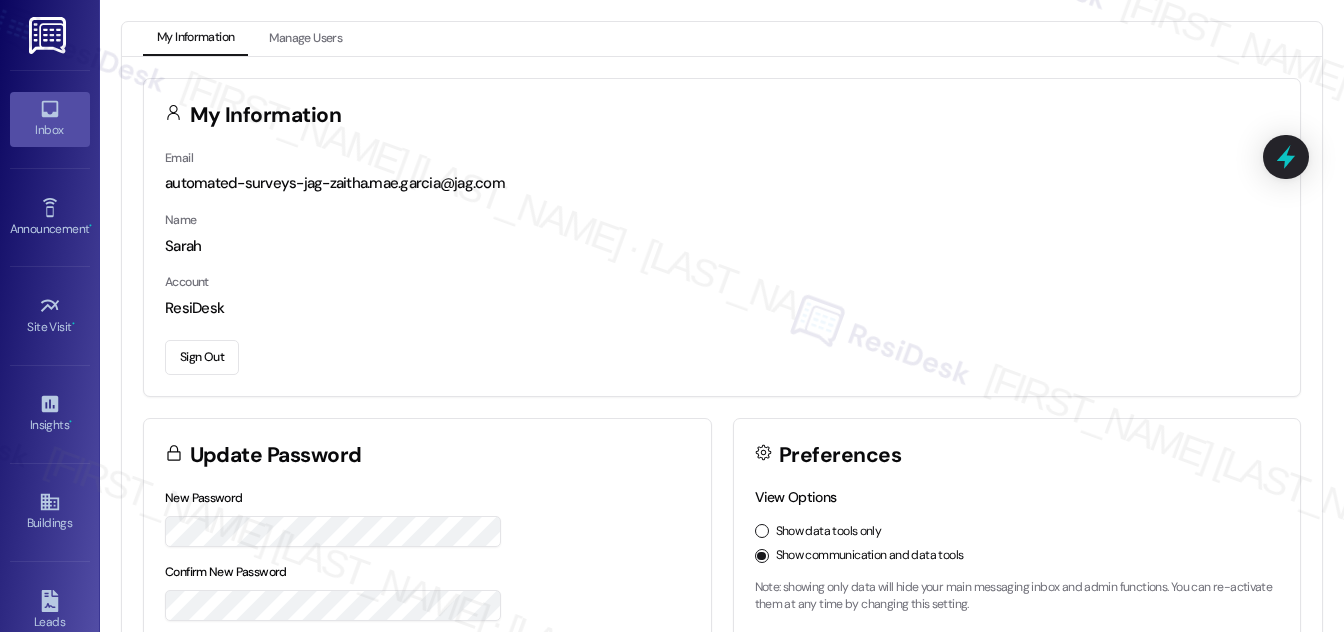 click on "Inbox" at bounding box center (50, 130) 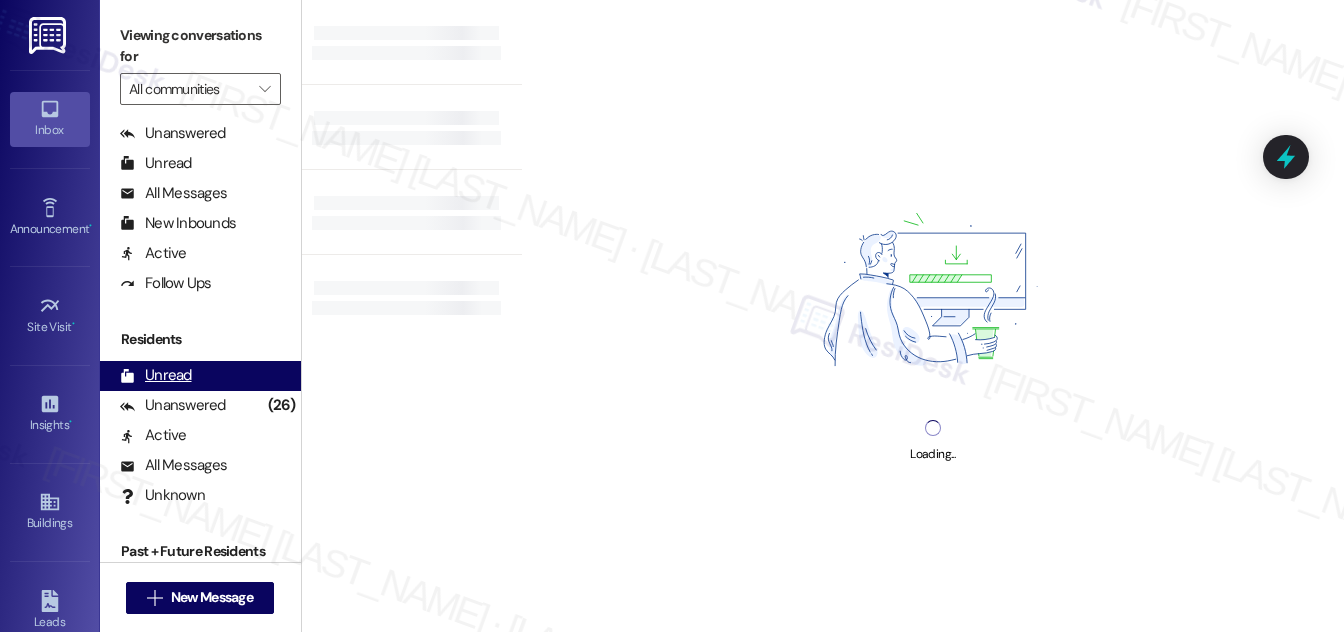 scroll, scrollTop: 384, scrollLeft: 0, axis: vertical 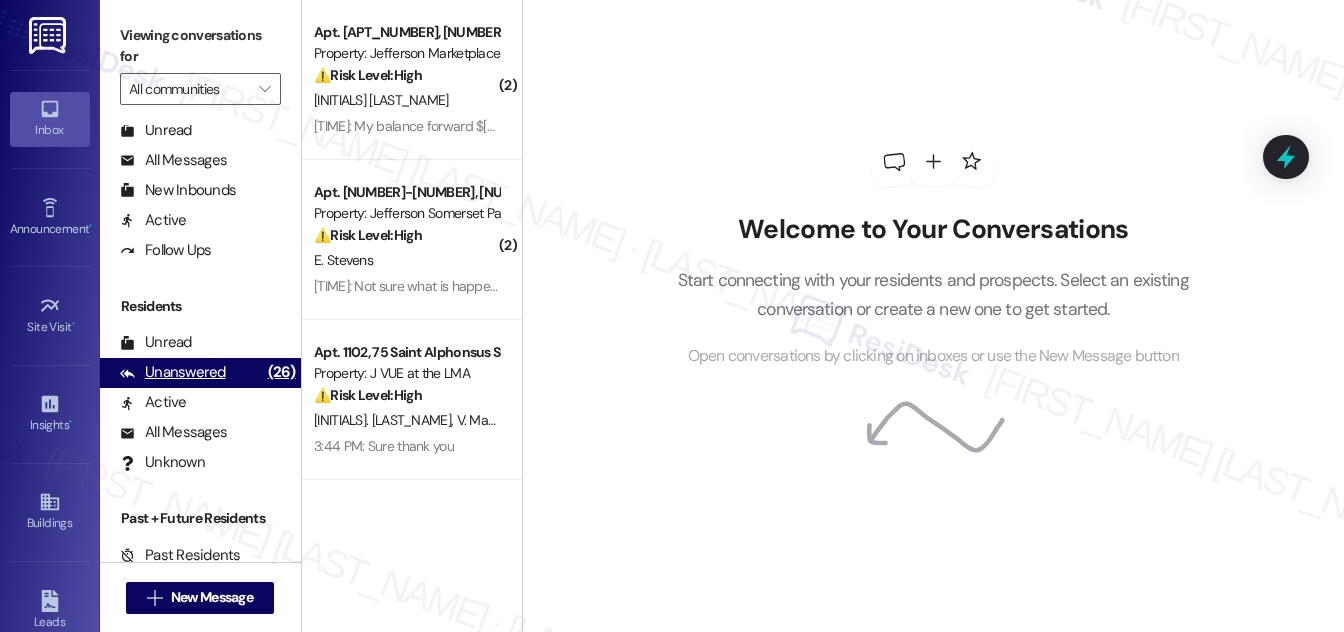 click on "Unanswered" at bounding box center [173, 372] 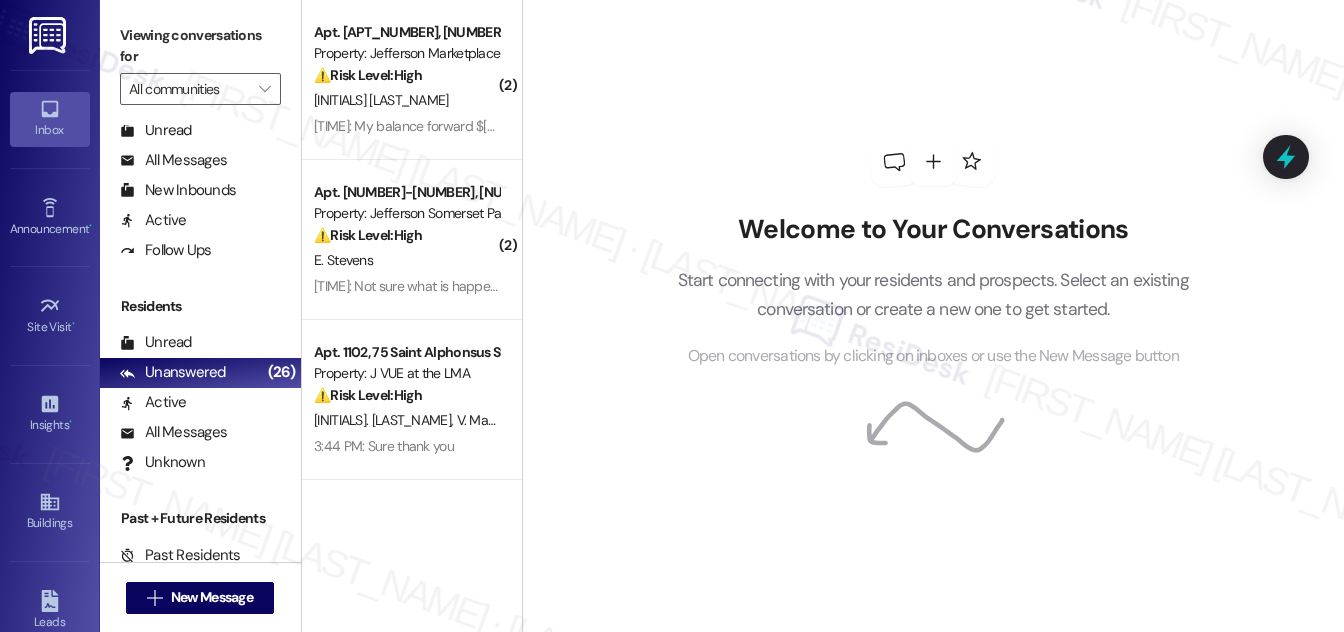 click at bounding box center [1286, 157] 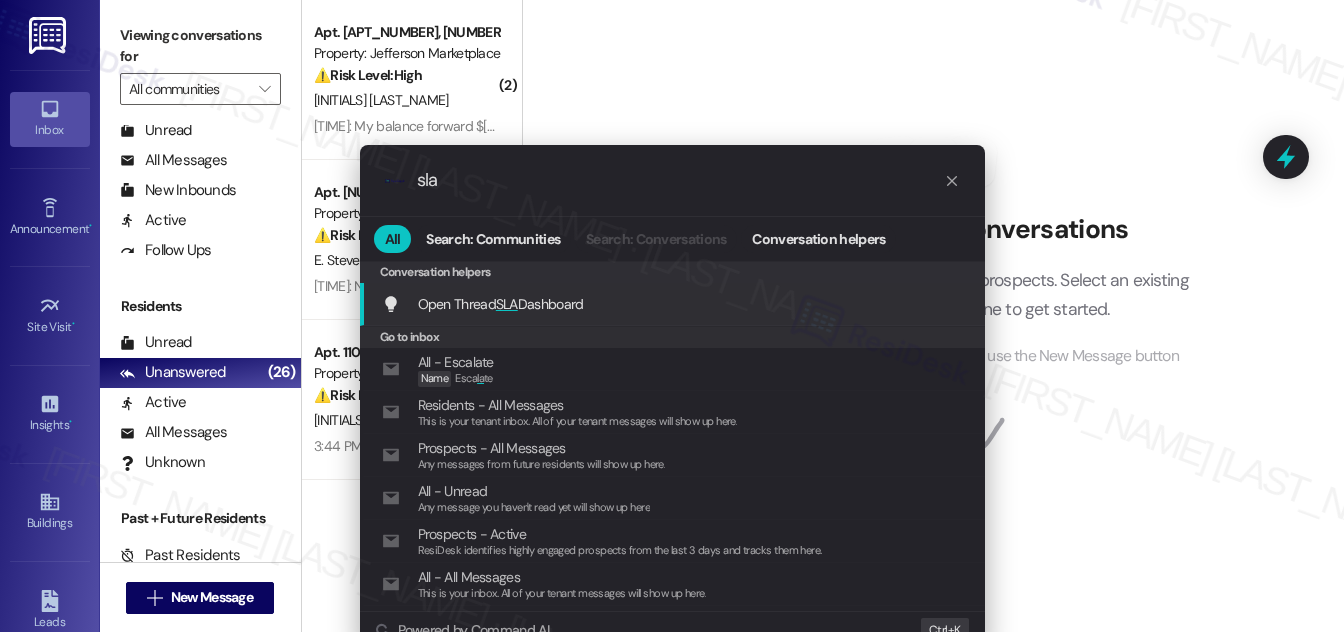 type on "sla" 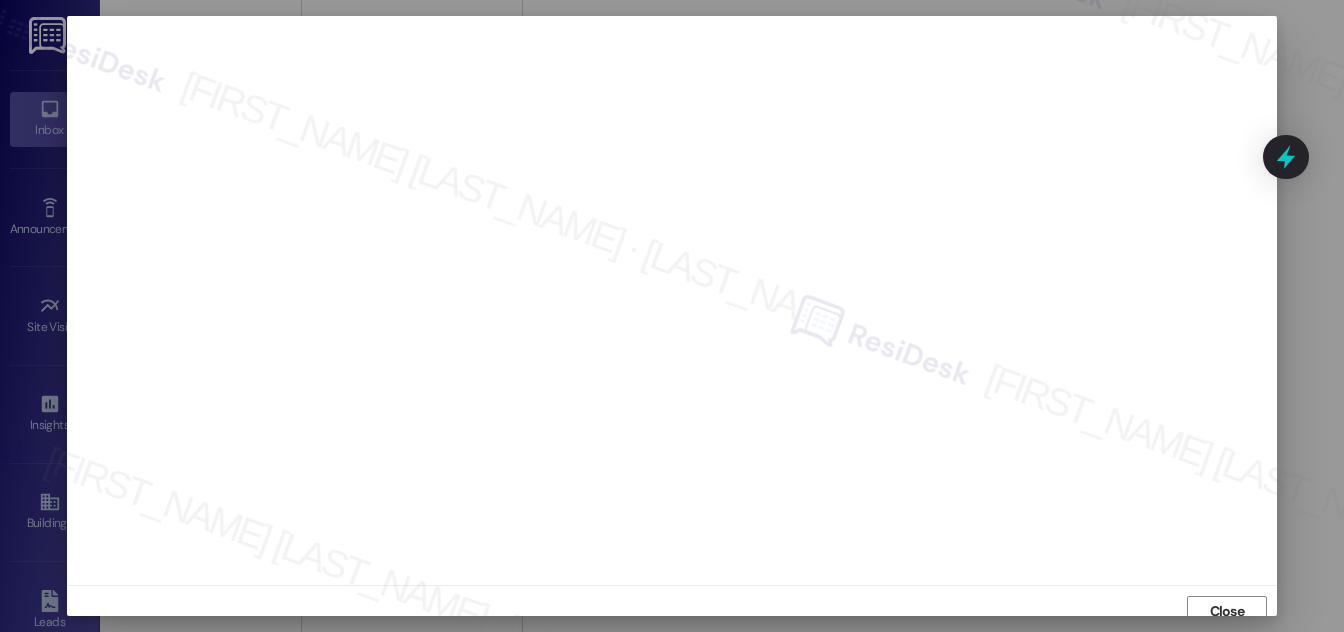 scroll, scrollTop: 11, scrollLeft: 0, axis: vertical 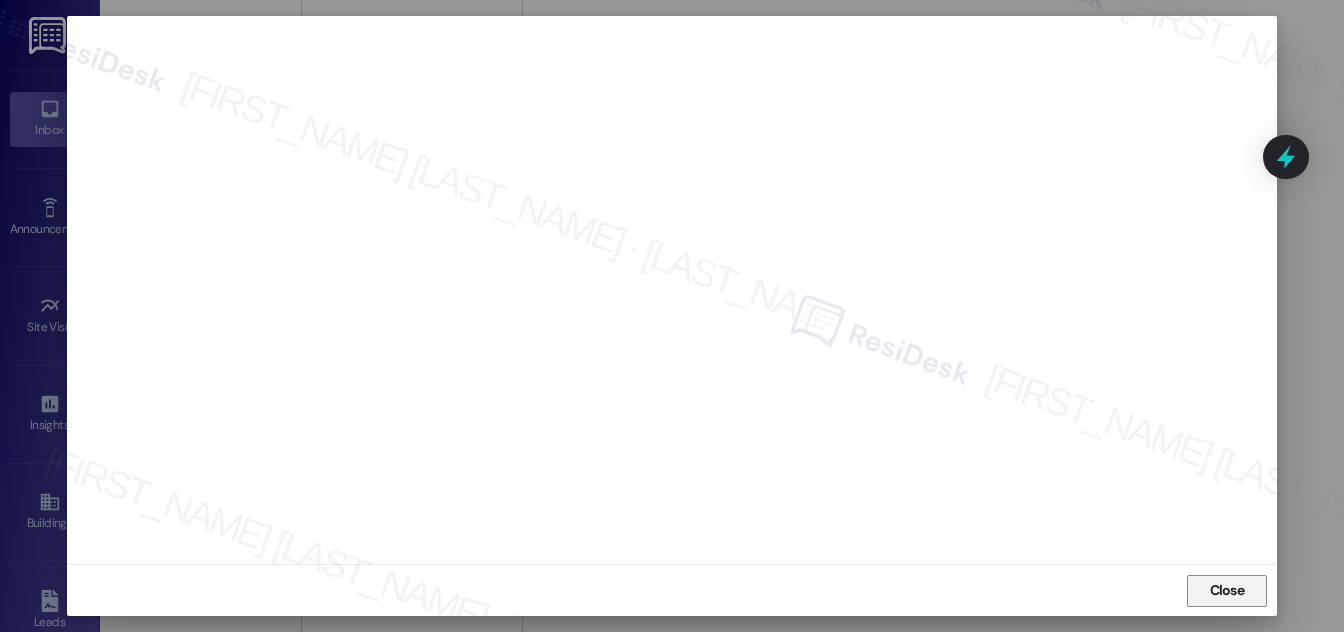 click on "Close" at bounding box center [1227, 590] 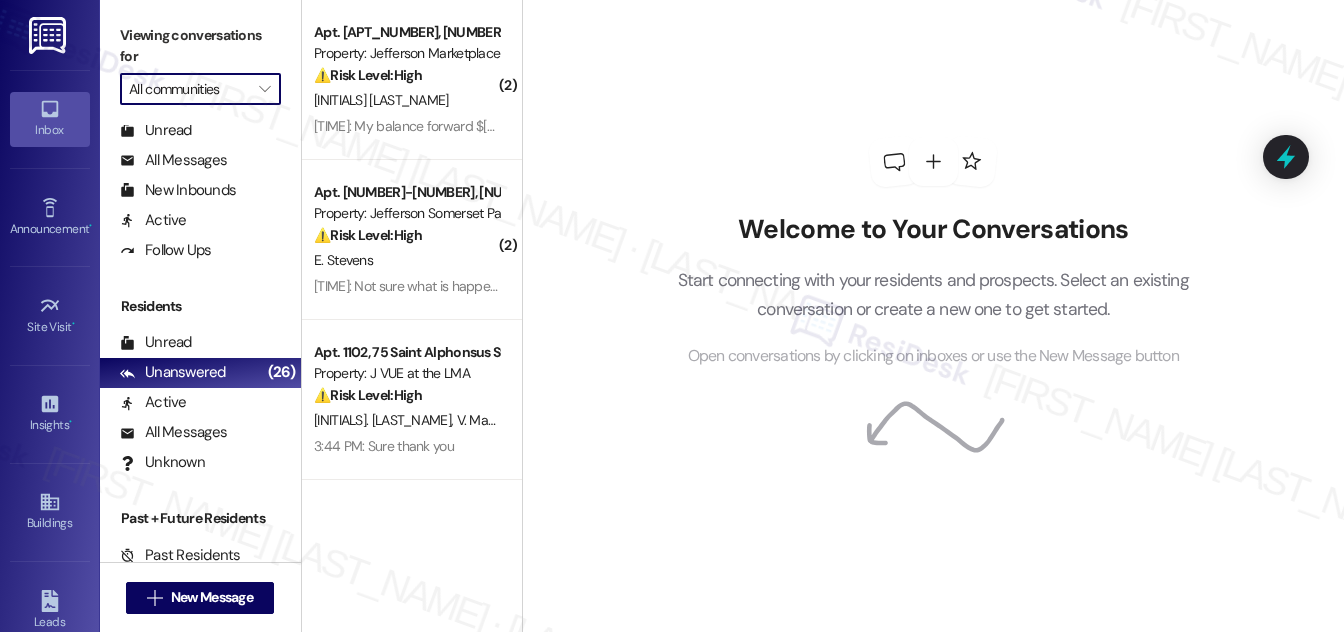 click on "All communities" at bounding box center (189, 89) 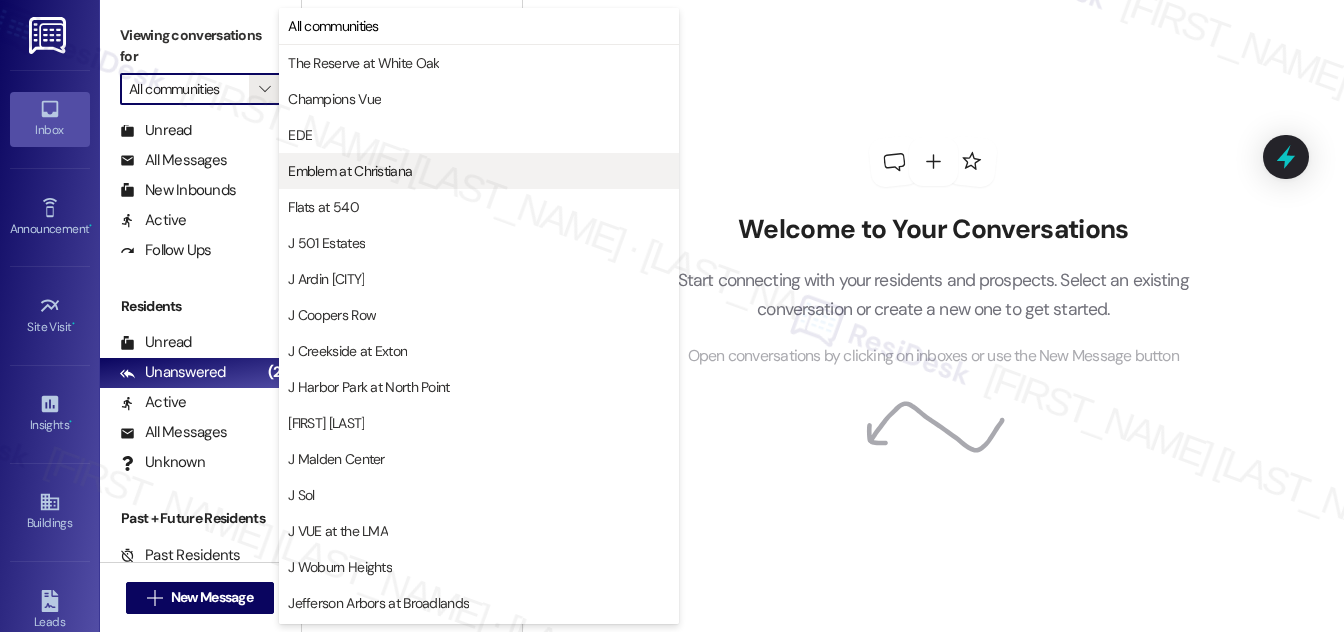 click on "Emblem at Christiana" at bounding box center [350, 171] 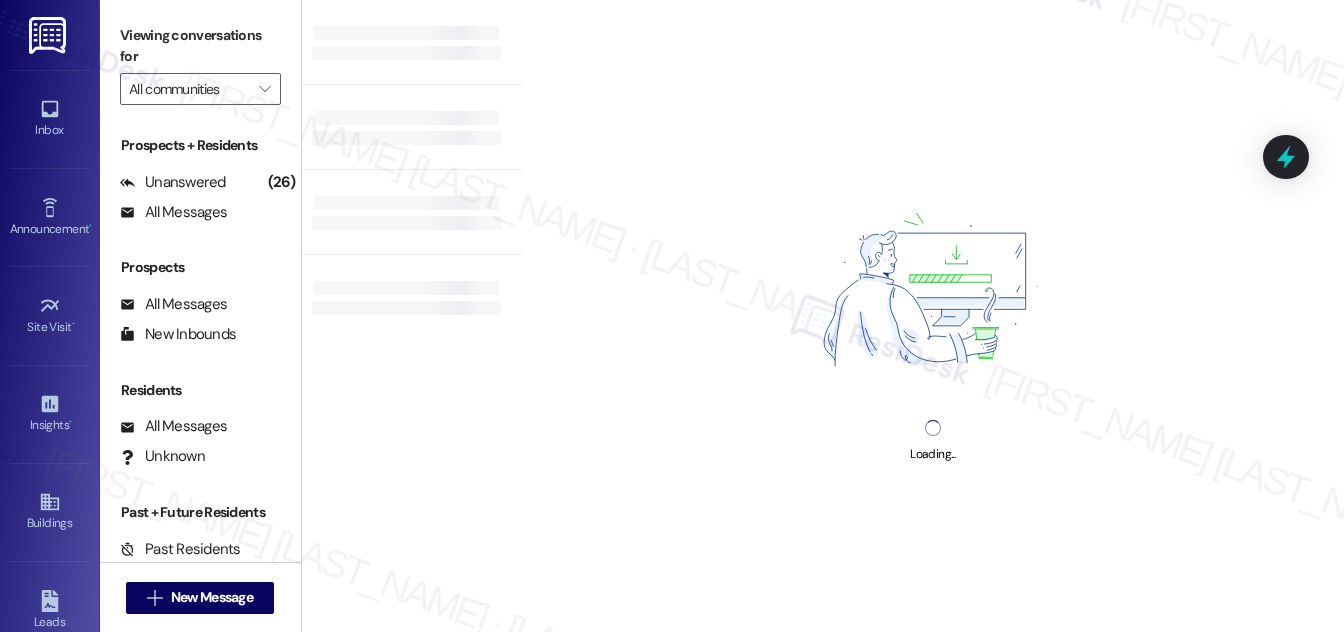 type on "Emblem at Christiana" 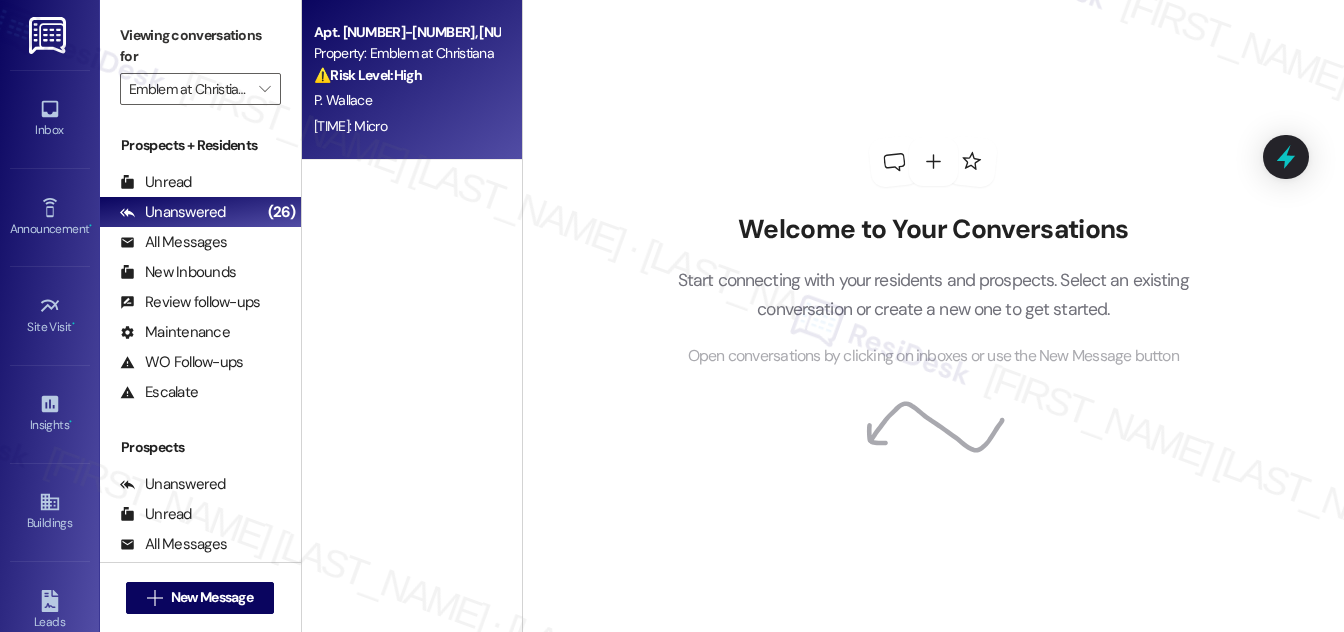click on "Apt. [NUMBER]-[NUMBER], [NUMBER] [STREET] Property: Emblem at Christiana ⚠️ Risk Level: High The resident is still experiencing issues verifying their bank account for rent payment. The lack of micro-deposit after multiple days is preventing them from paying rent, which is a financial concern." at bounding box center (406, 54) 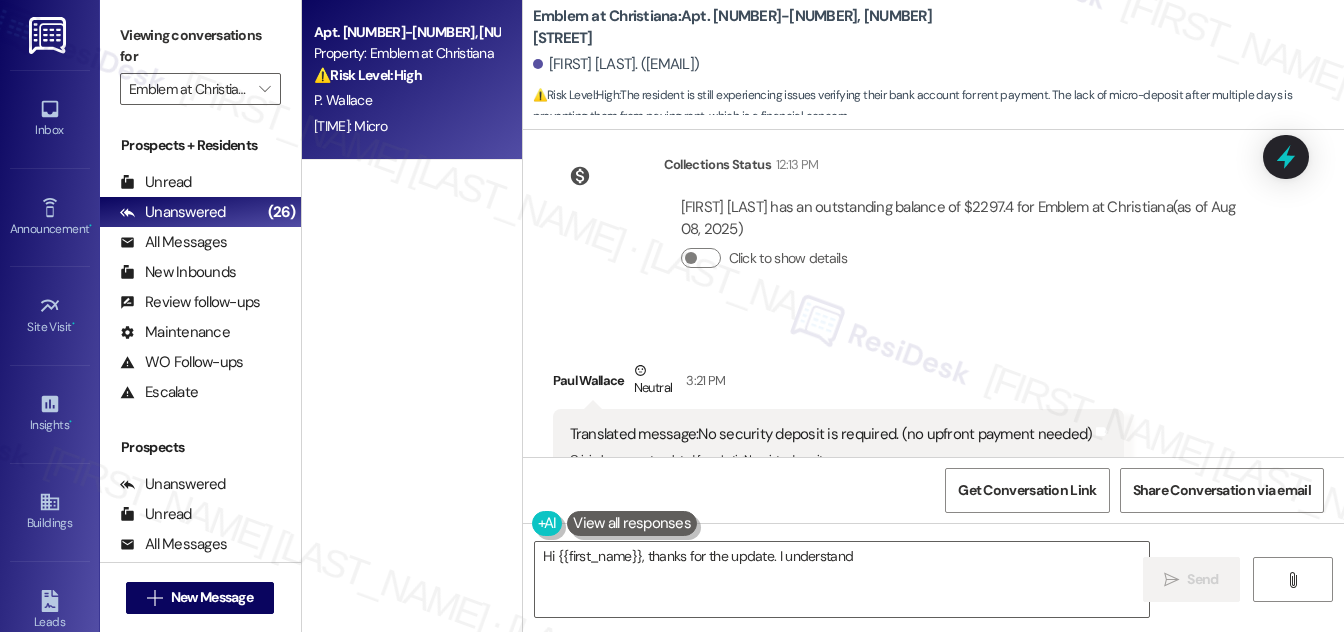 scroll, scrollTop: 2576, scrollLeft: 0, axis: vertical 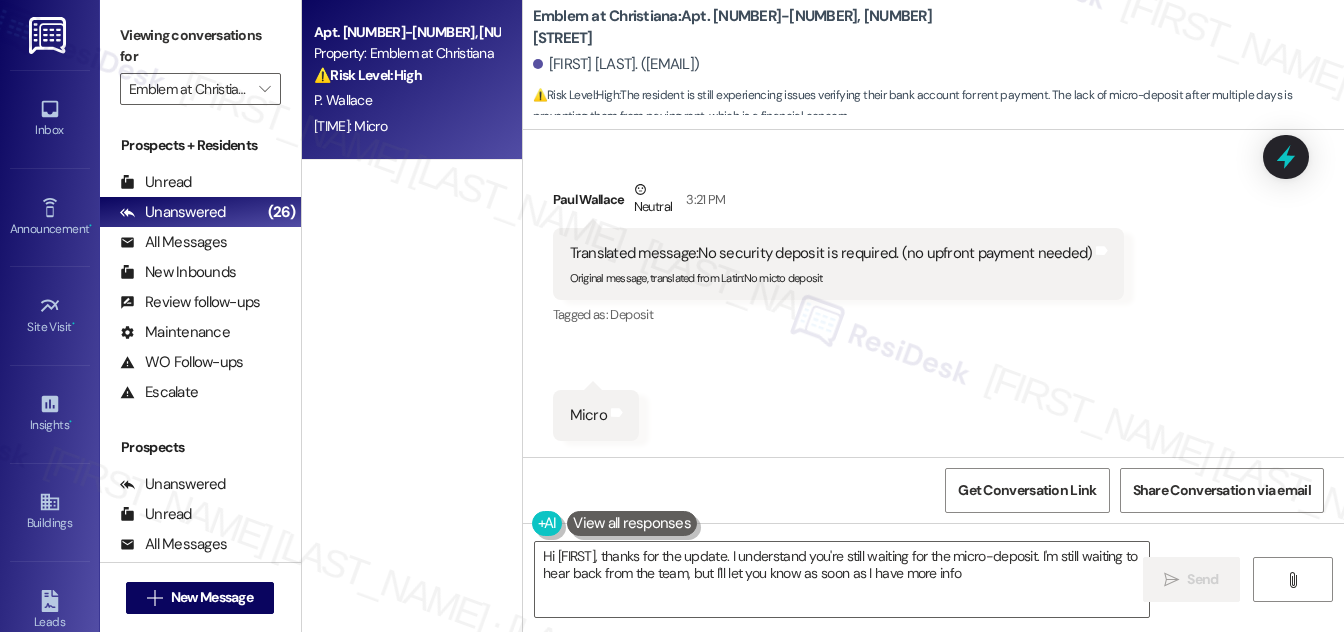 type on "Hi [FIRST_NAME], thanks for the update. I understand you're still waiting for the micro-deposit. I'm still waiting to hear back from the team, but I'll let you know as soon as I have more info." 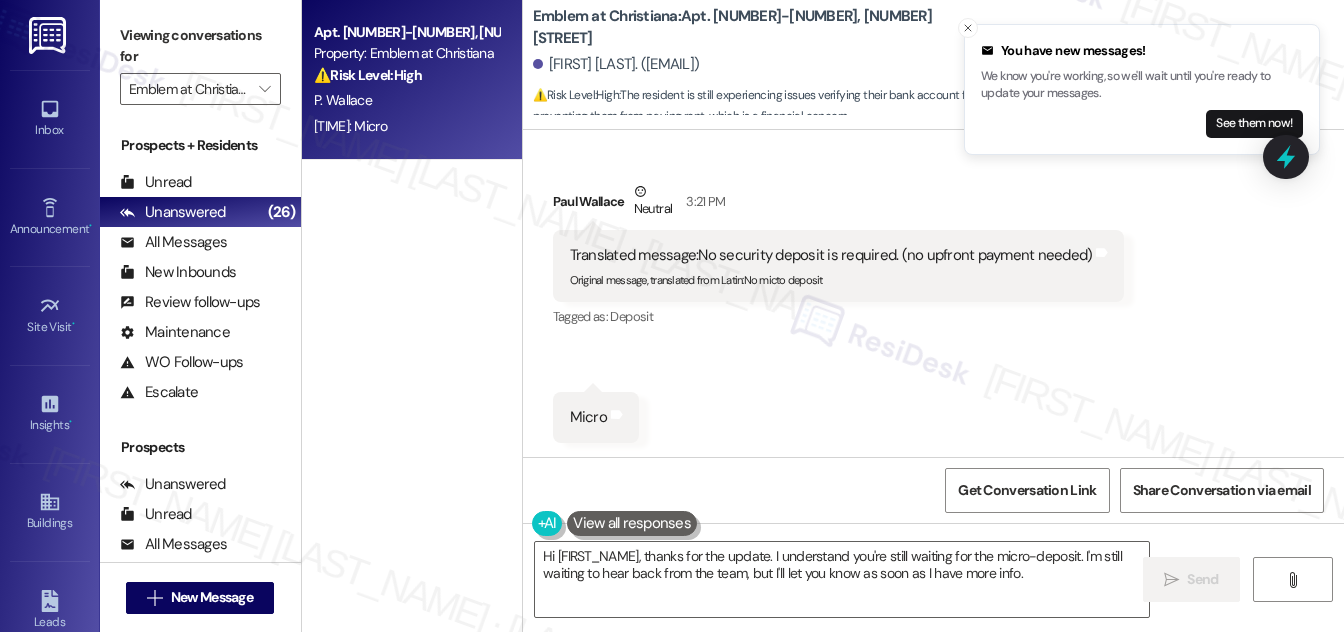 scroll, scrollTop: 2576, scrollLeft: 0, axis: vertical 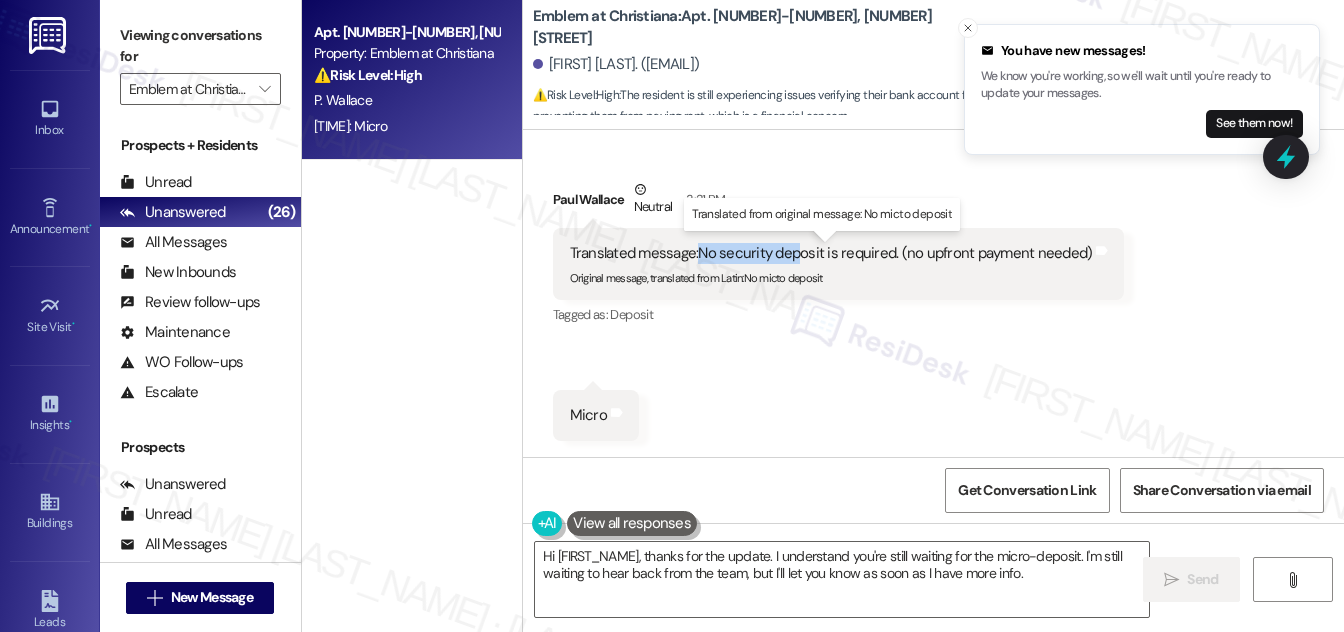 drag, startPoint x: 693, startPoint y: 246, endPoint x: 798, endPoint y: 250, distance: 105.076164 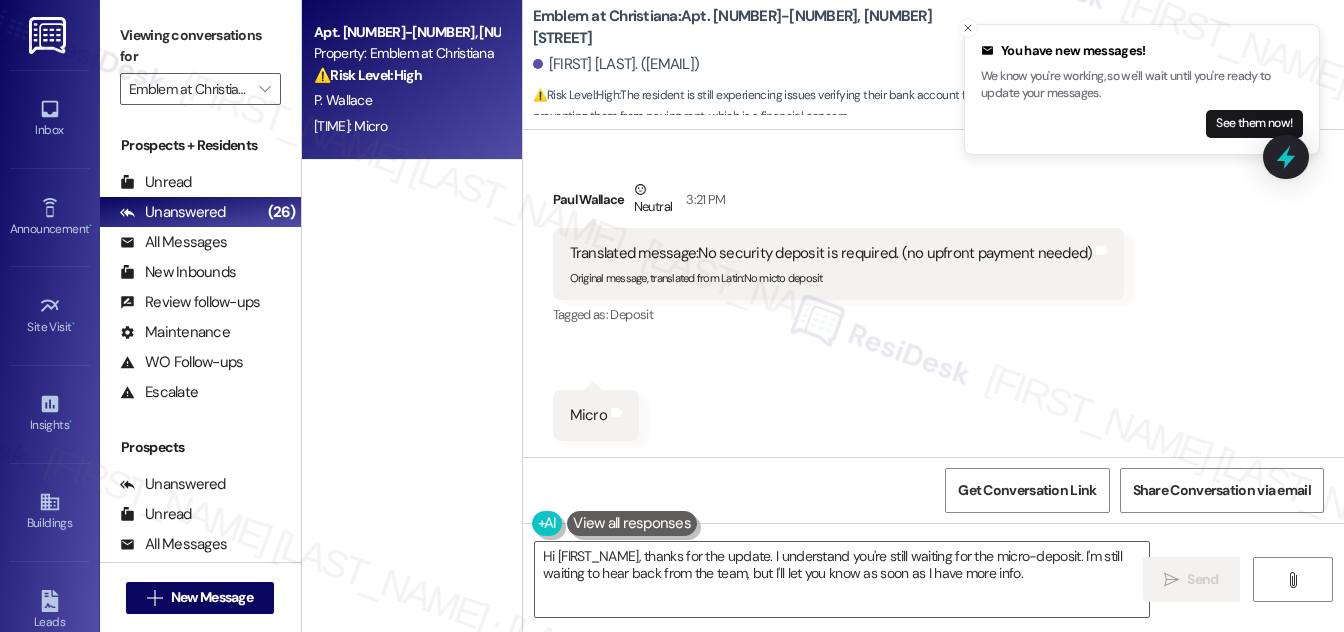 click on "Received via SMS [NAME] Neutral [TIME] Translated message: No security deposit is required. (no upfront payment needed) Original message, translated from Latin: No micto deposit Translated from original message: No micto deposit Tags and notes Tagged as: Deposit Click to highlight conversations about Deposit Received via SMS [TIME] [NAME] [TIME] Micro Tags and notes" at bounding box center (933, 295) 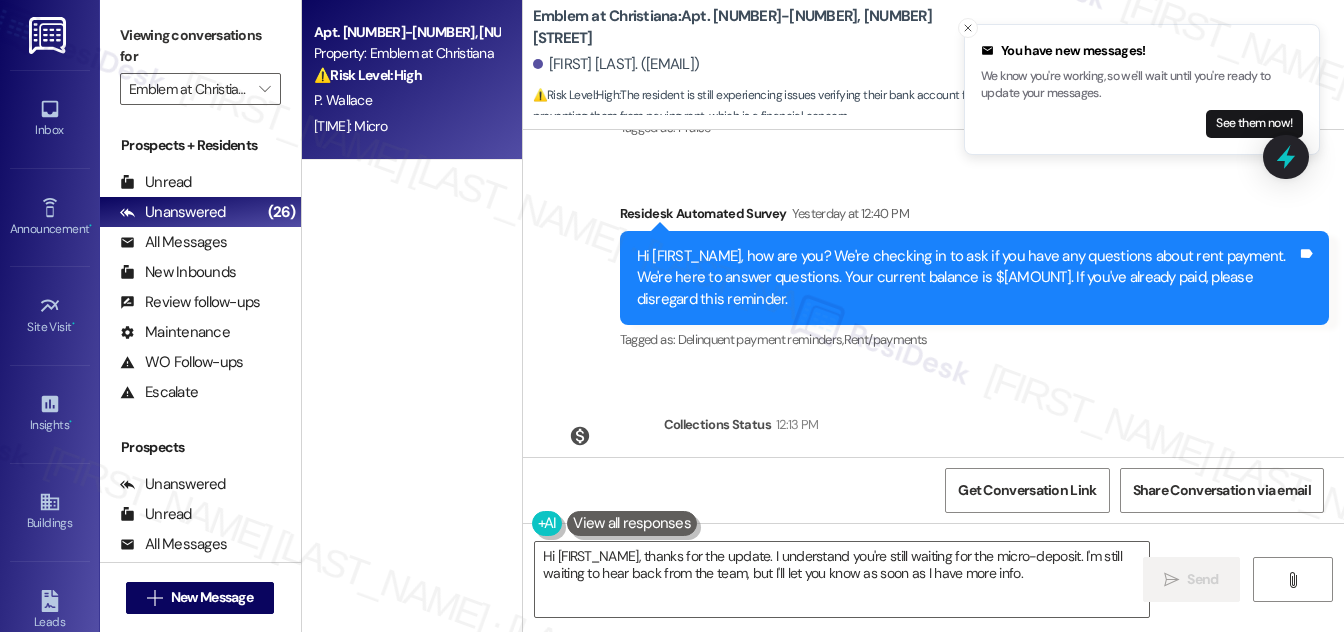 scroll, scrollTop: 2122, scrollLeft: 0, axis: vertical 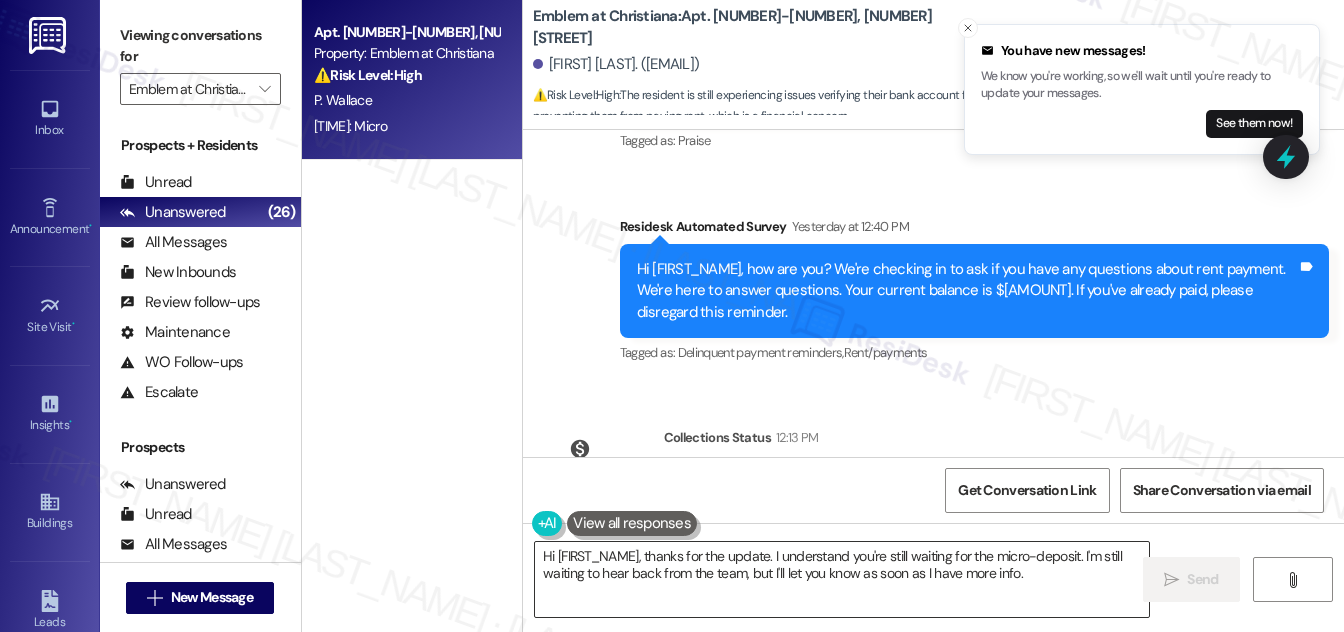 click on "Hi [FIRST_NAME], thanks for the update. I understand you're still waiting for the micro-deposit. I'm still waiting to hear back from the team, but I'll let you know as soon as I have more info." at bounding box center [842, 579] 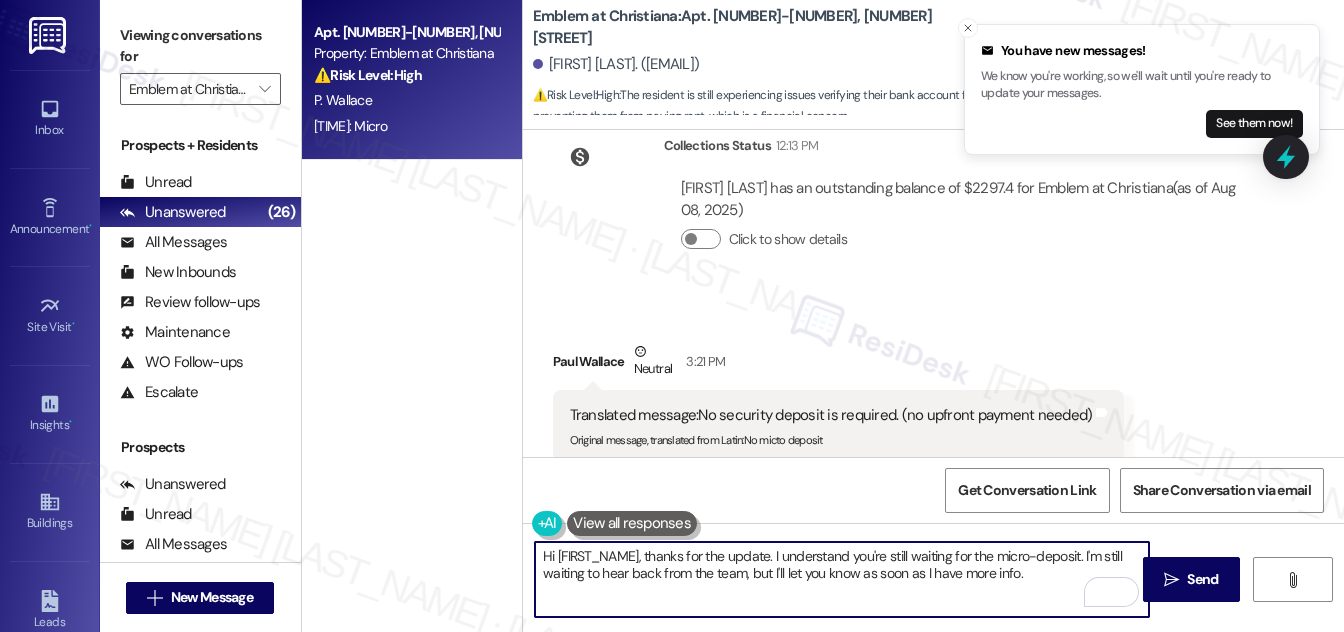 scroll, scrollTop: 2576, scrollLeft: 0, axis: vertical 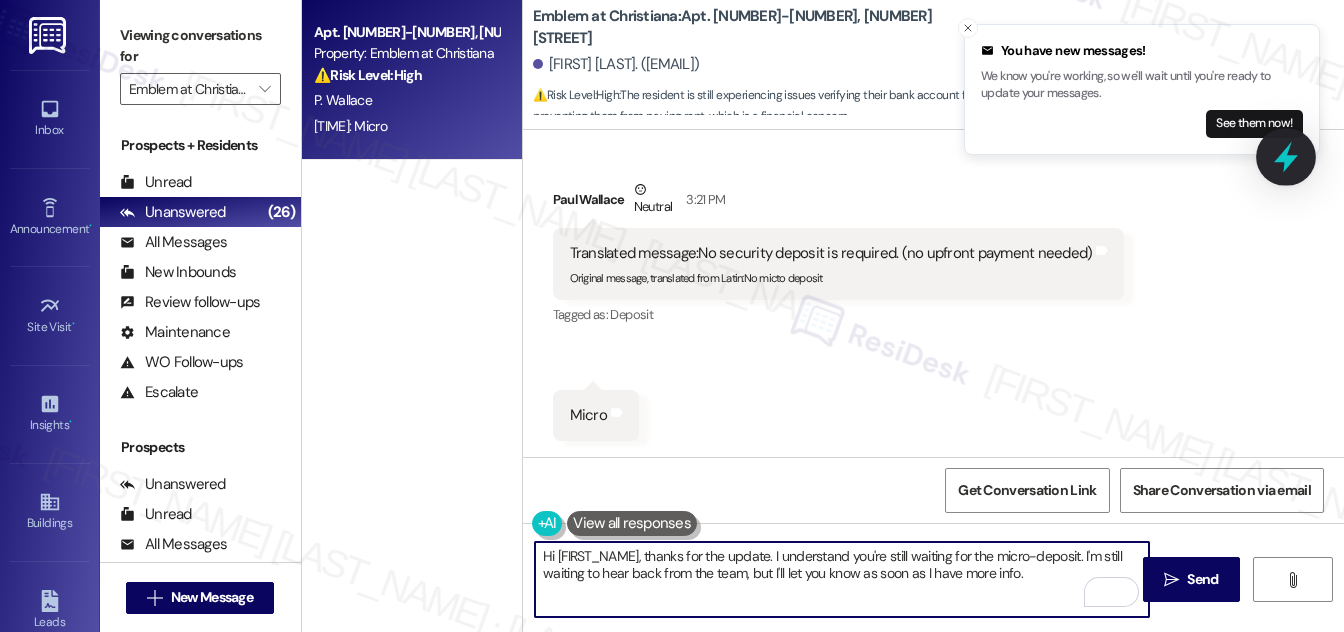 click 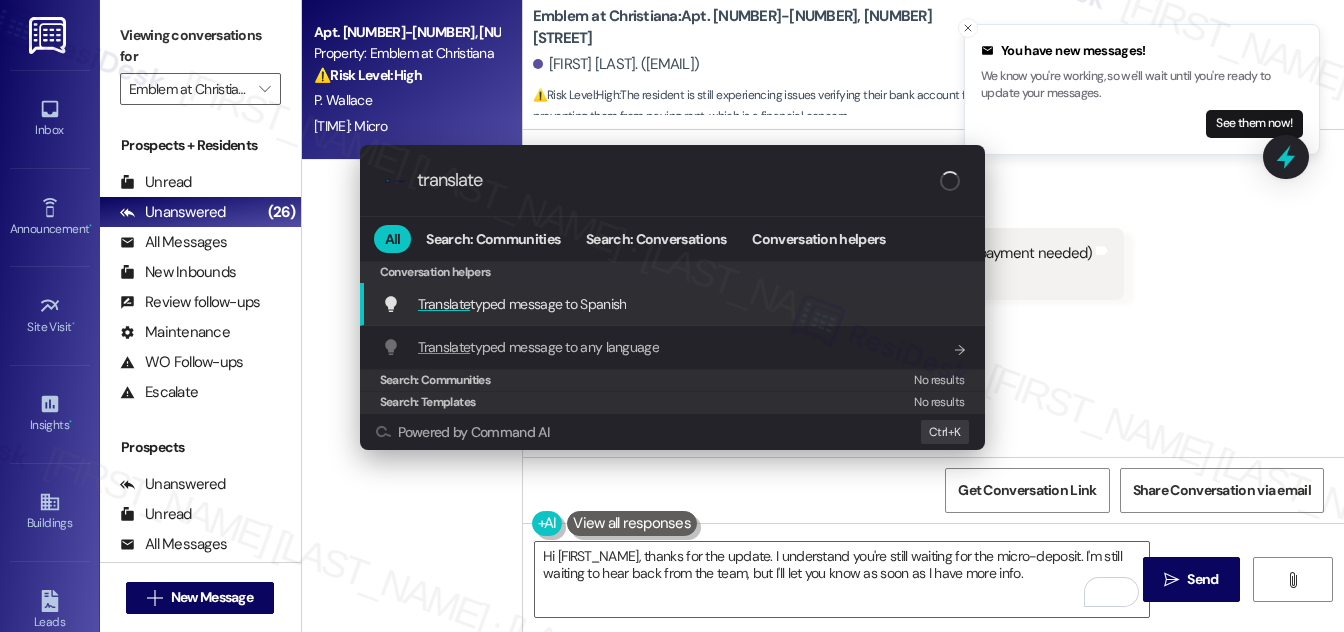 type on "translate" 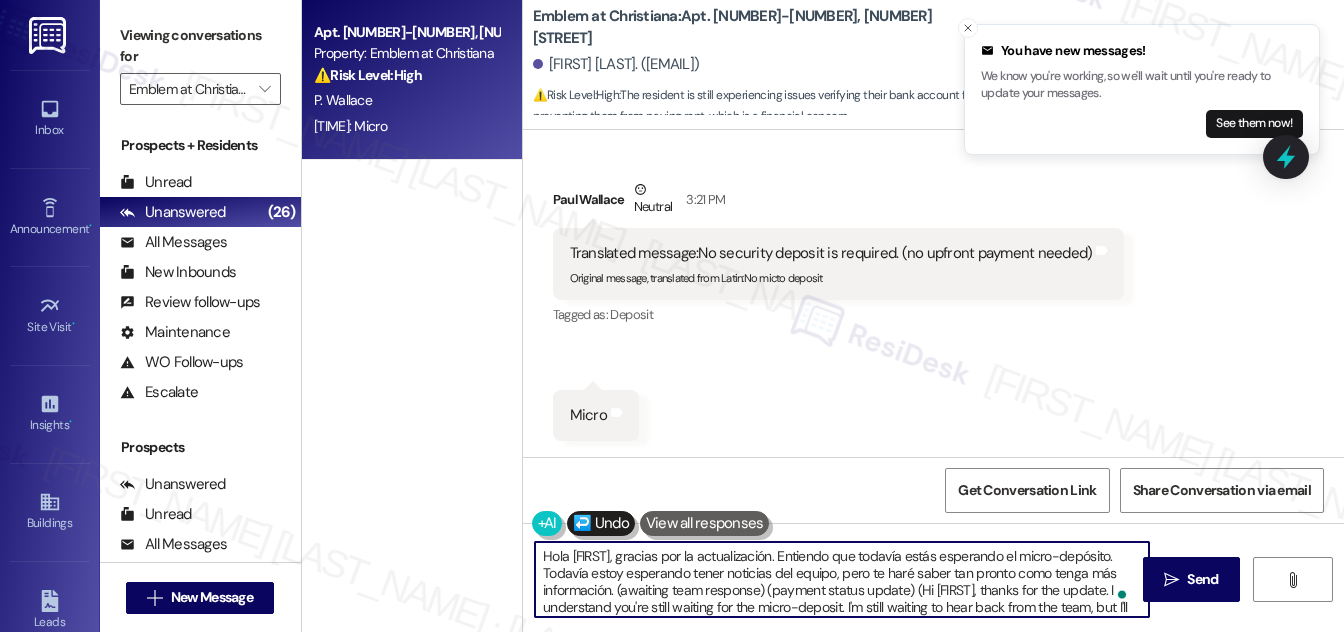 type on "Hola [FIRST_NAME], gracias por la actualización. Entiendo que todavía estás esperando el micro-depósito. Todavía estoy esperando tener noticias del equipo, pero te haré saber tan pronto como tenga más información. (awaiting team response) (payment status update) (Hi [FIRST_NAME], thanks for the update. I understand you're still waiting for the micro-deposit. I'm still waiting to hear back from the team, but I'll let you know as soon as I have more info.)" 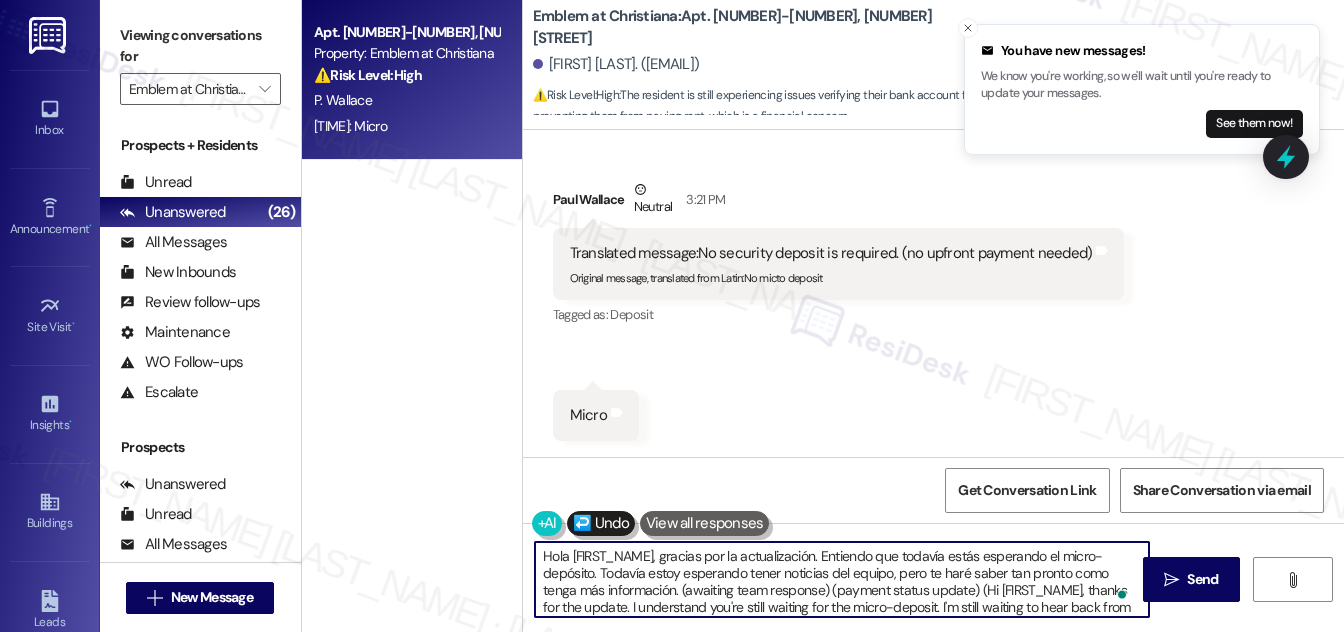 scroll, scrollTop: 16, scrollLeft: 0, axis: vertical 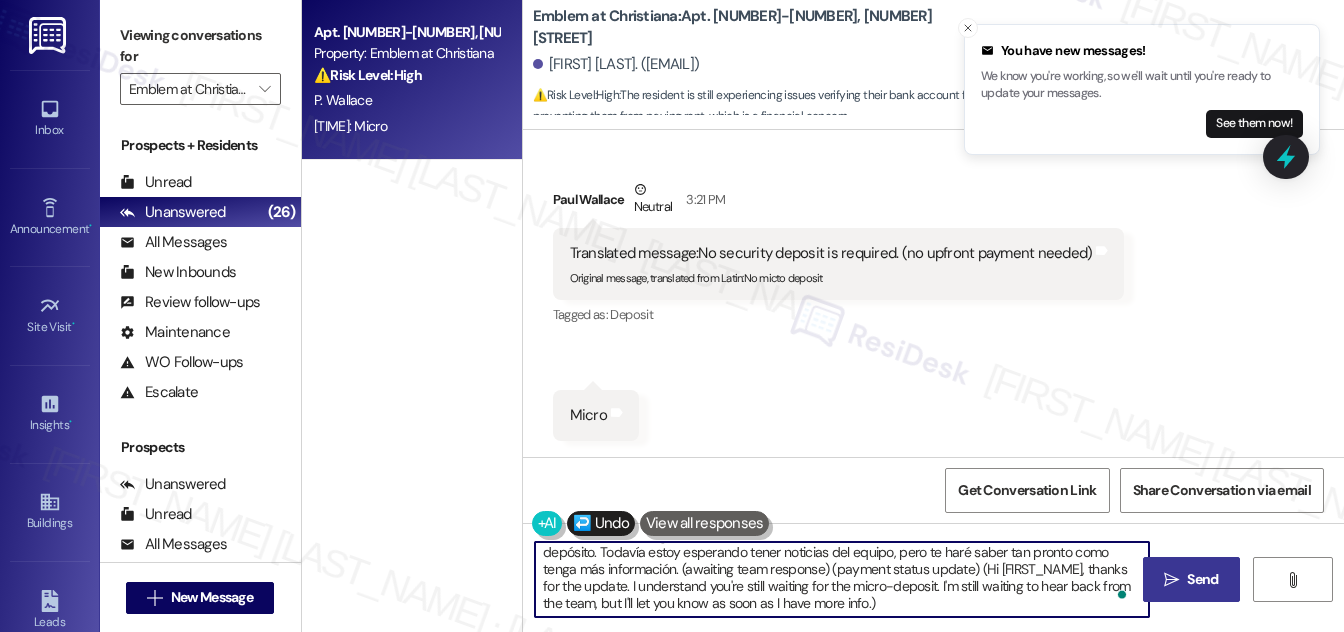 click on "" at bounding box center [1171, 580] 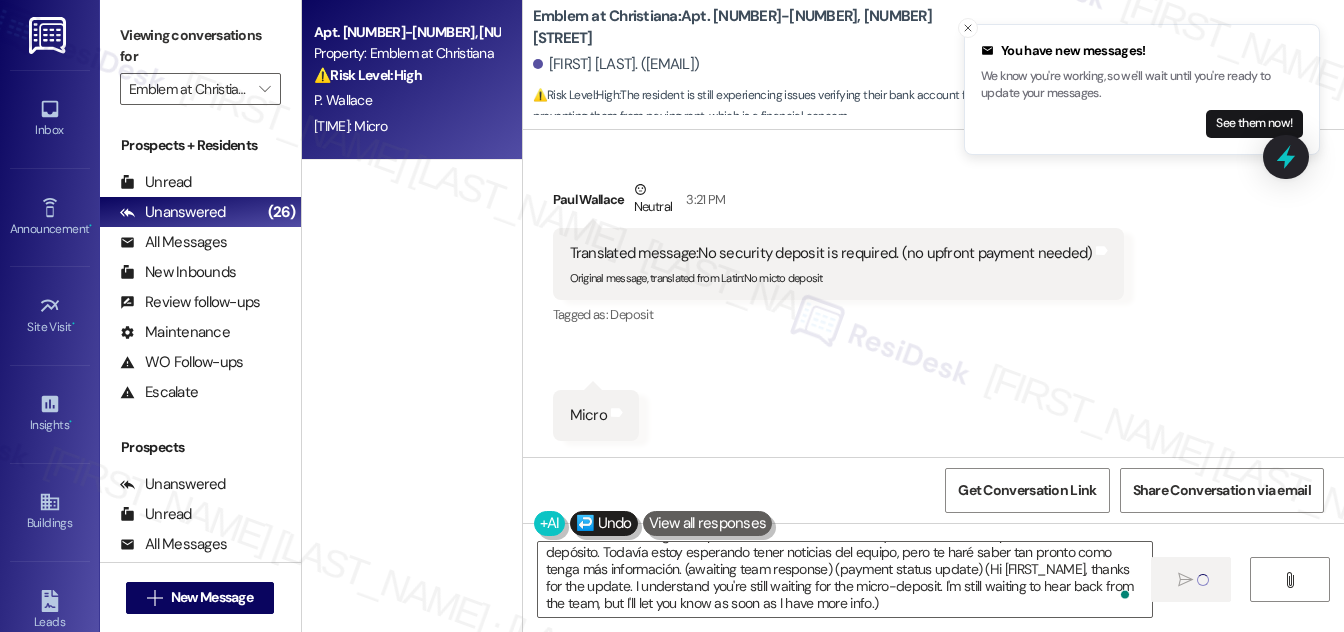 type 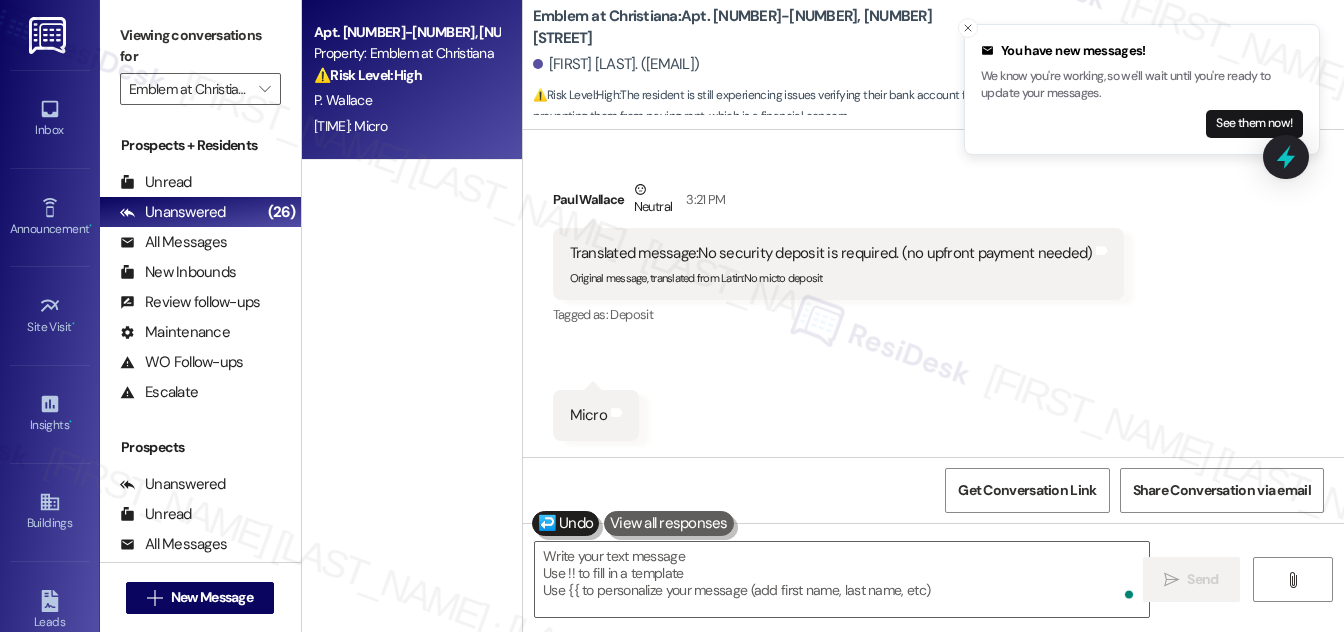 scroll, scrollTop: 0, scrollLeft: 0, axis: both 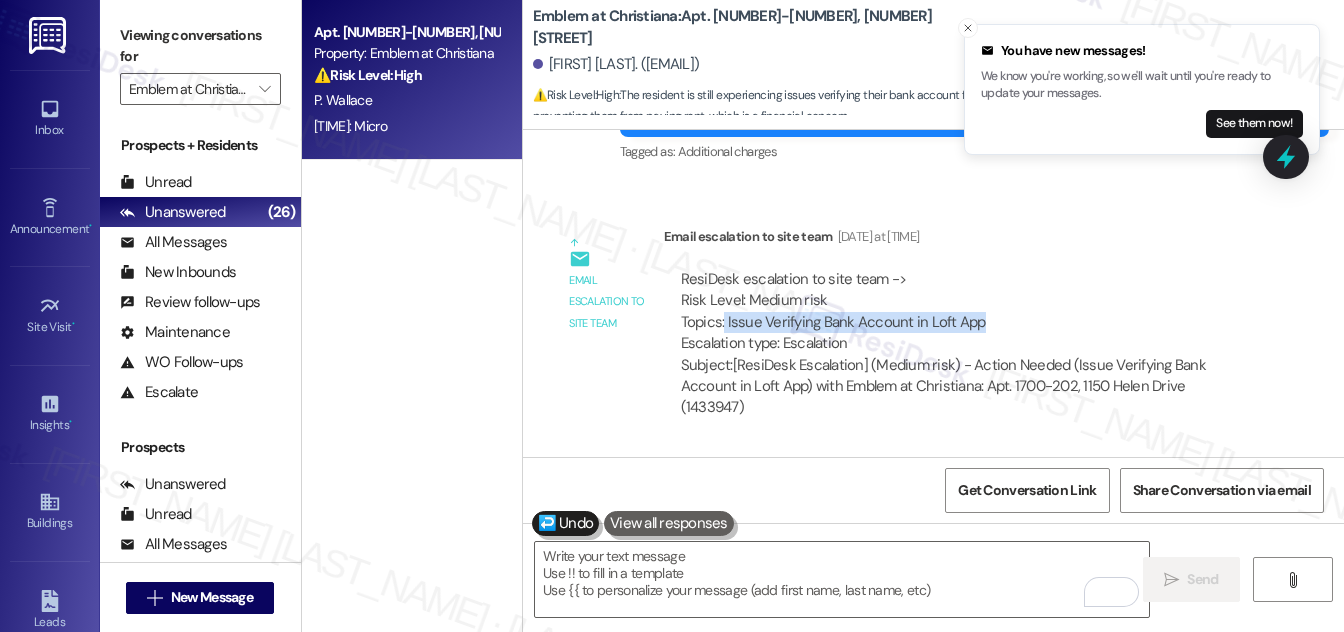 drag, startPoint x: 721, startPoint y: 321, endPoint x: 978, endPoint y: 323, distance: 257.00778 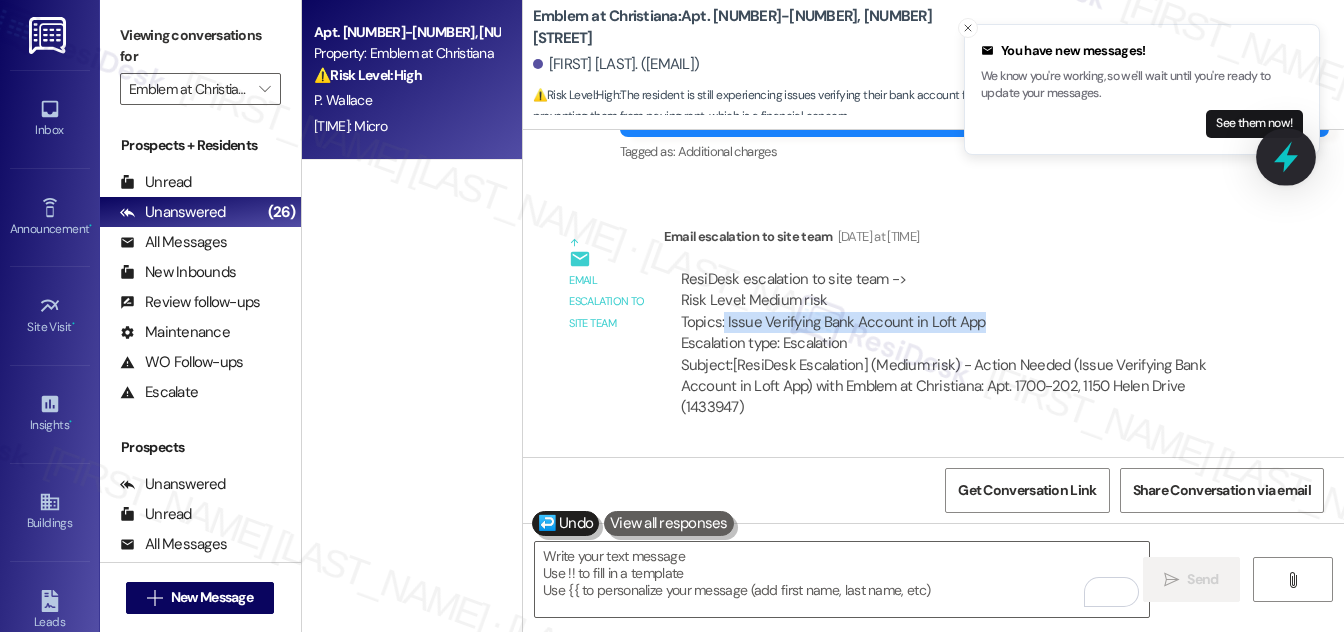 click 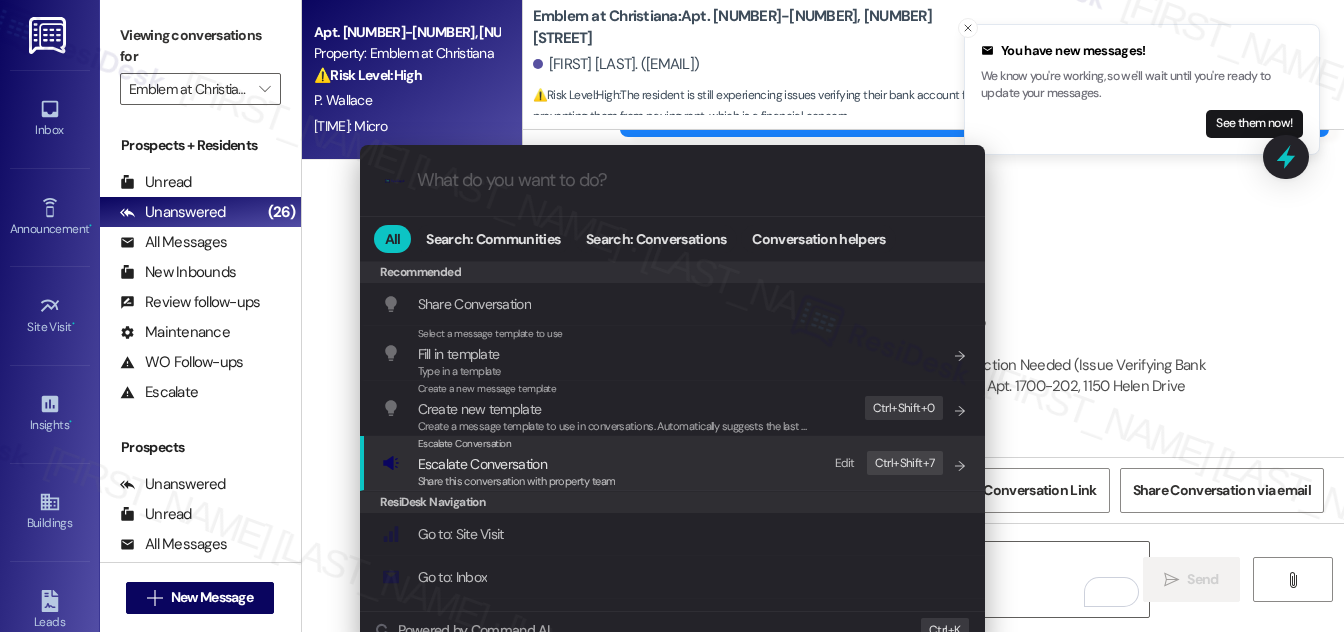 click on "Escalate Conversation" at bounding box center (482, 464) 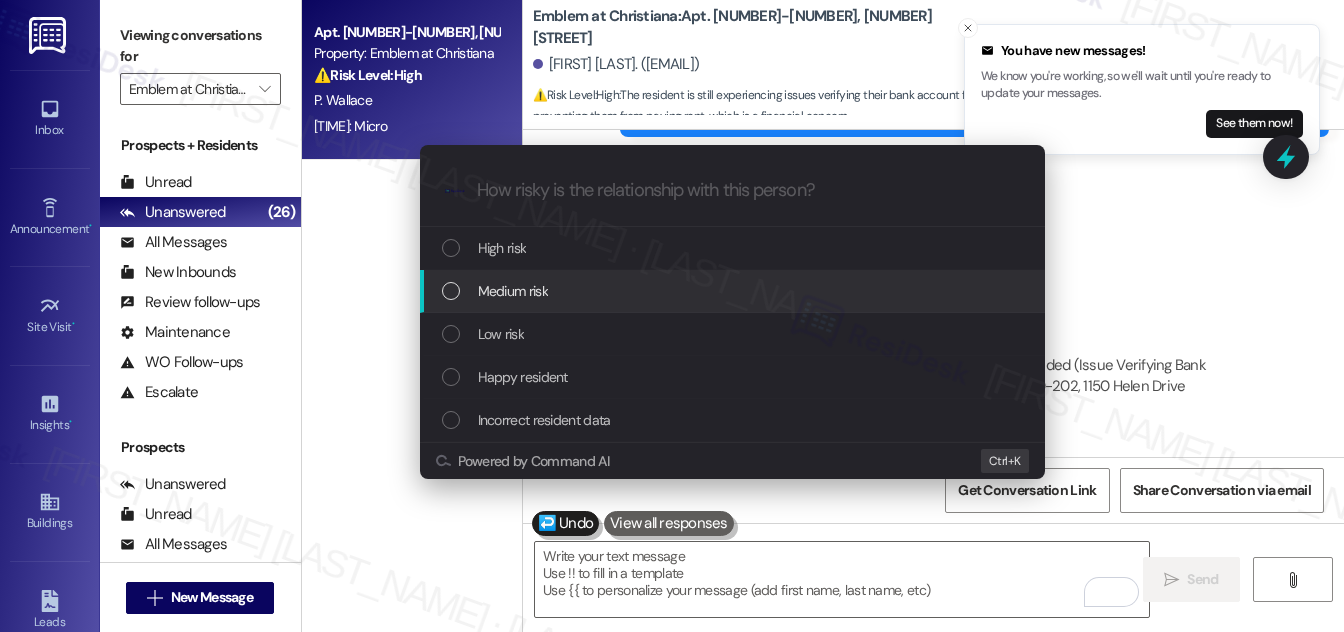 click on "Medium risk" at bounding box center (513, 291) 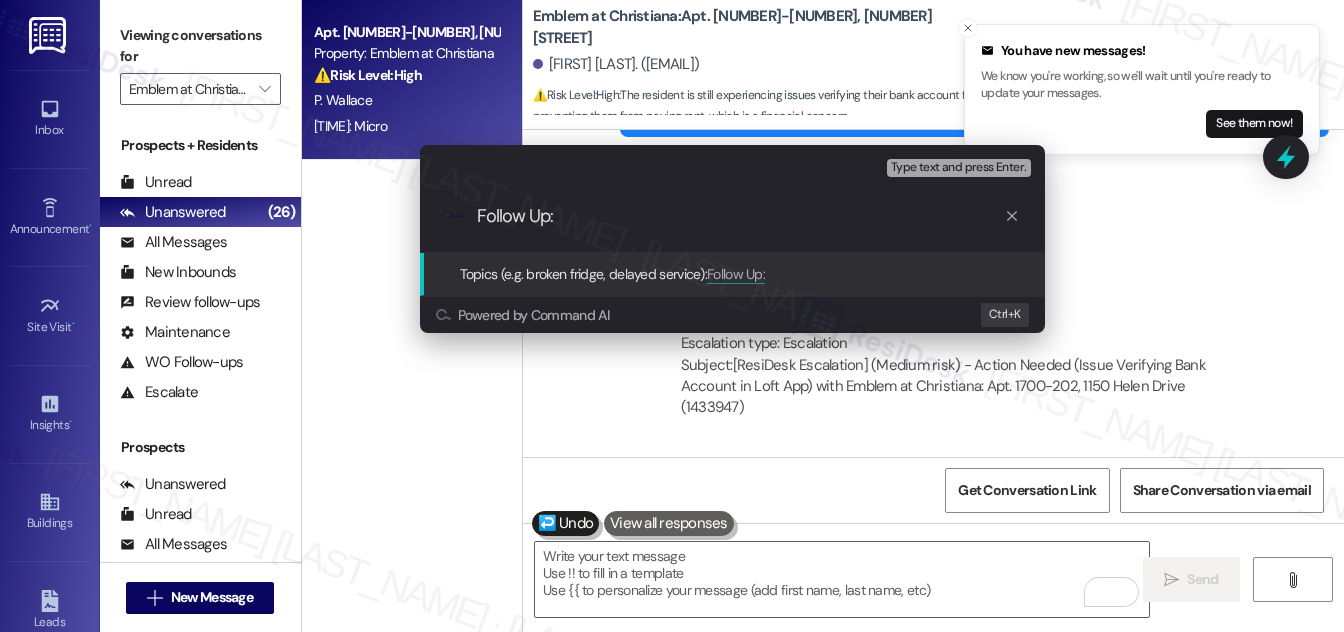 paste on "Issue Verifying Bank Account in Loft App" 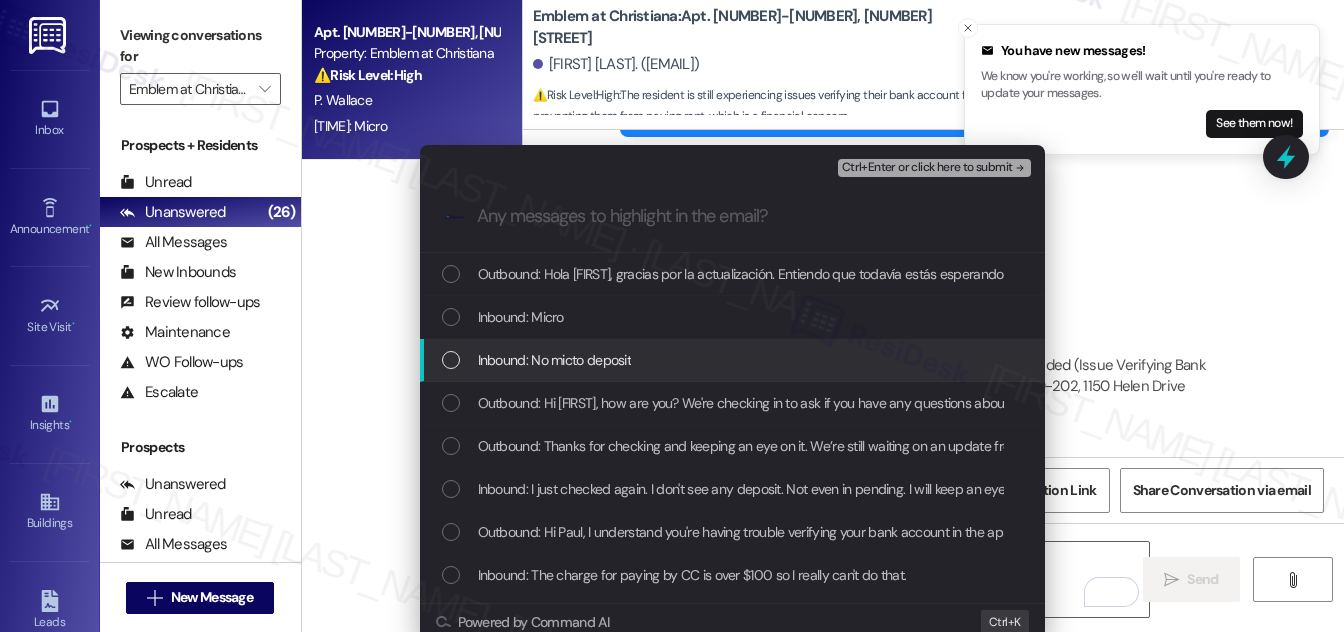 click at bounding box center [451, 360] 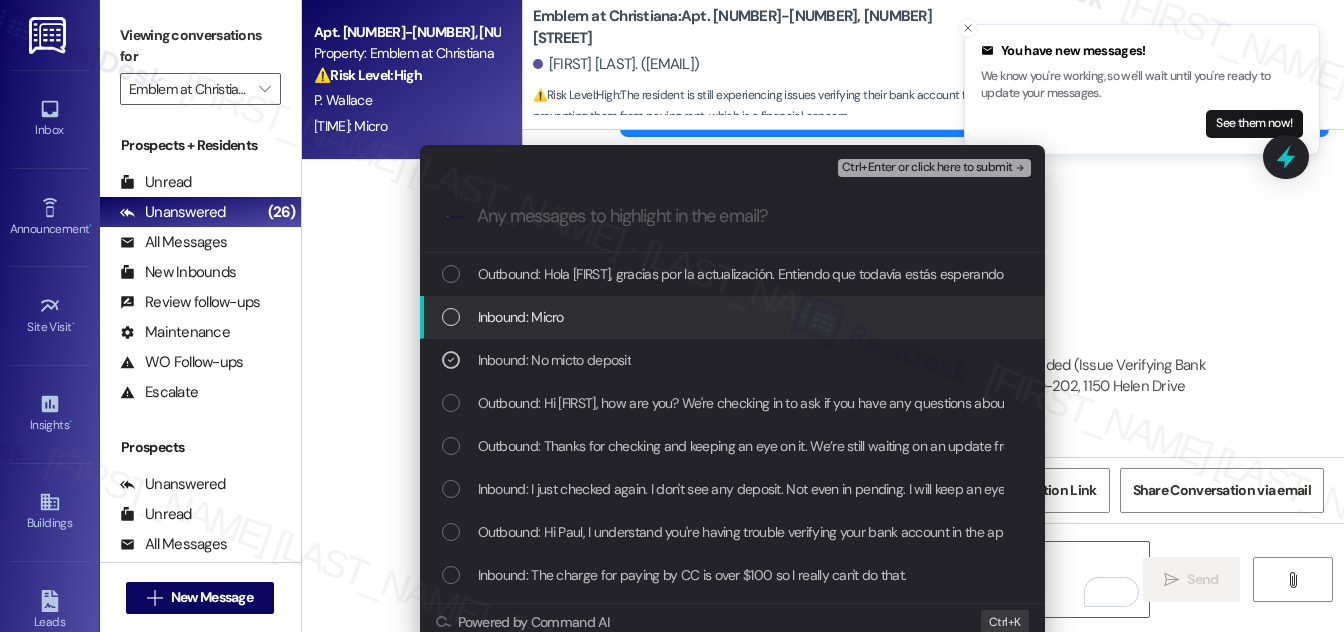 click at bounding box center [451, 317] 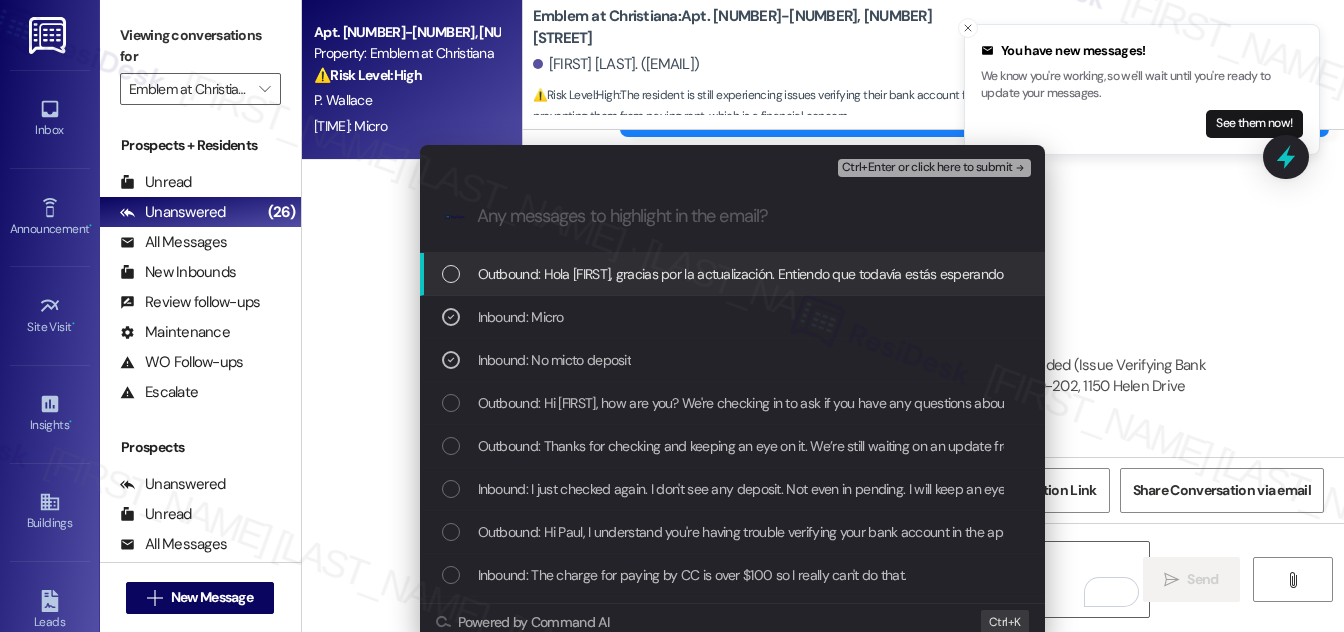 click on "Ctrl+Enter or click here to submit" at bounding box center [927, 168] 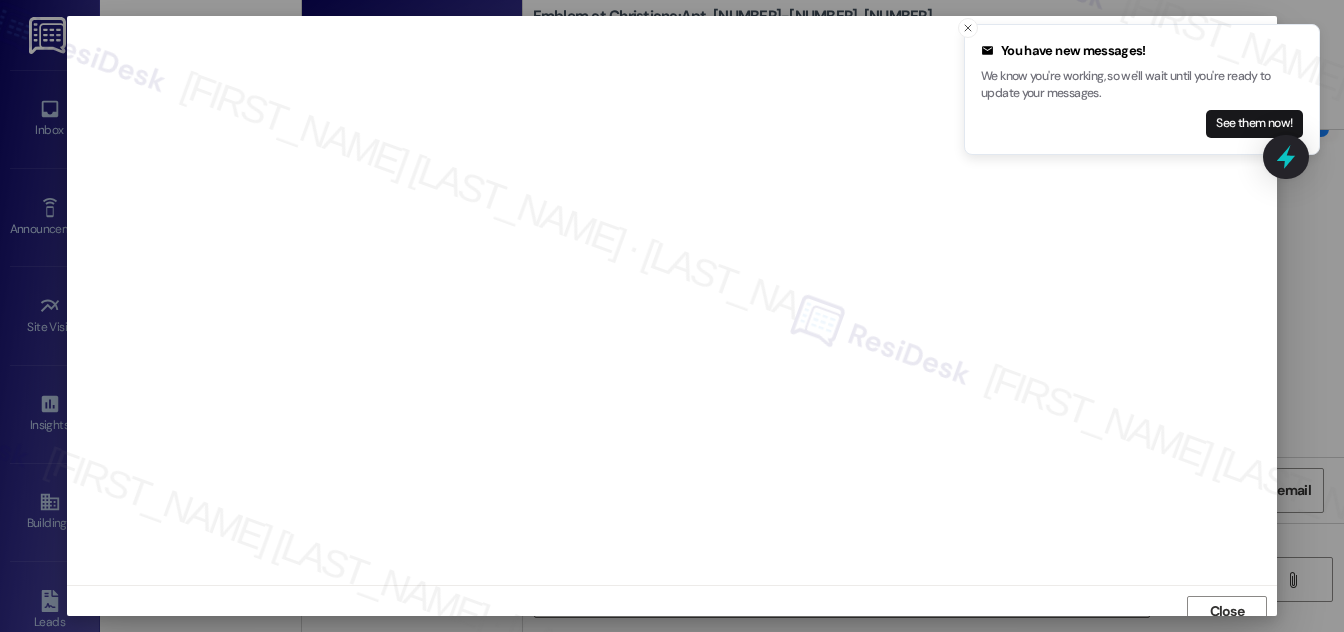 scroll, scrollTop: 11, scrollLeft: 0, axis: vertical 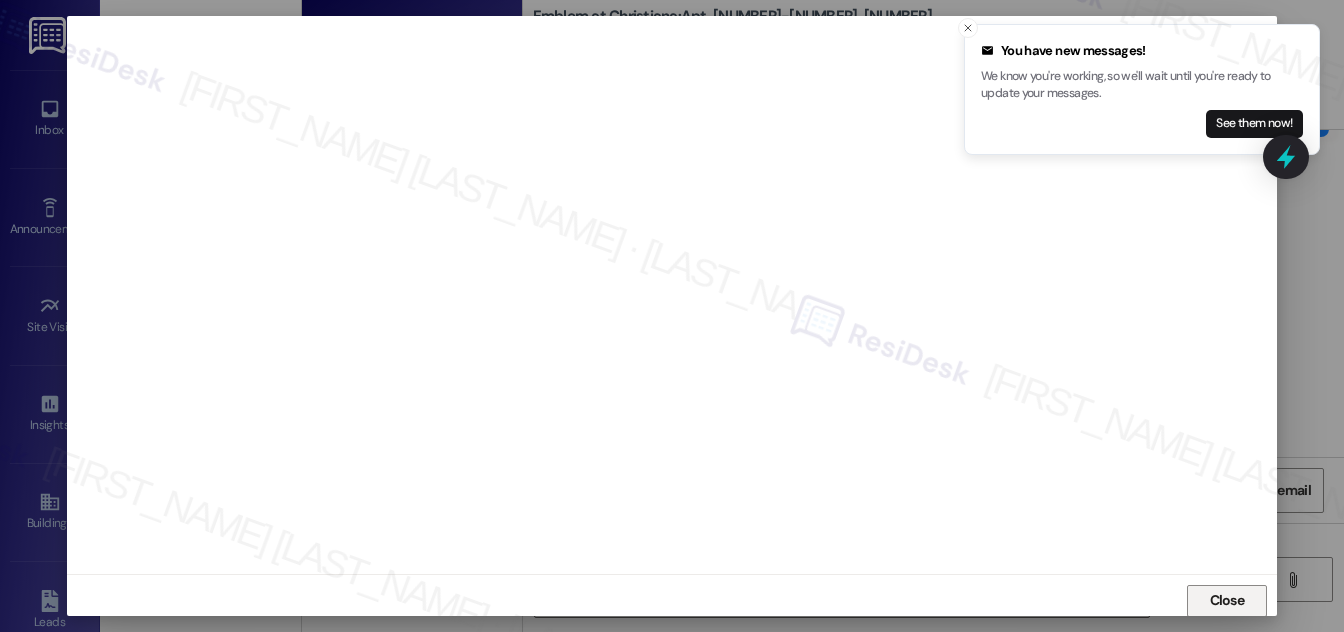 click on "Close" at bounding box center (1227, 600) 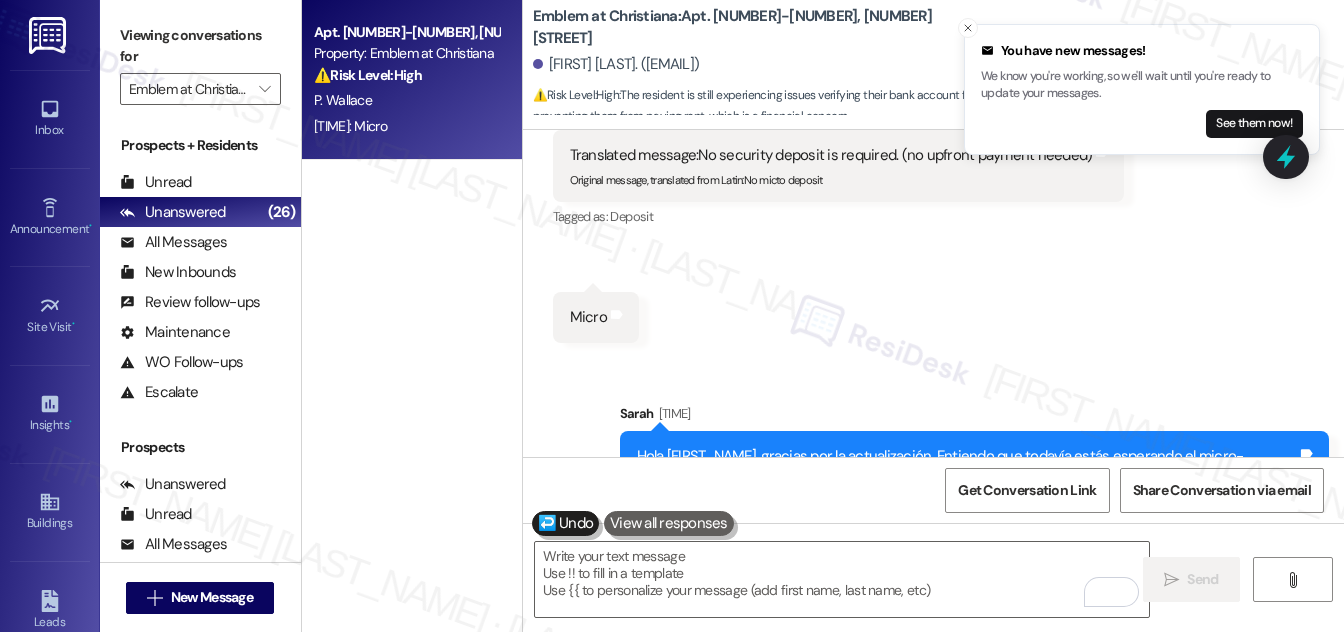 scroll, scrollTop: 2801, scrollLeft: 0, axis: vertical 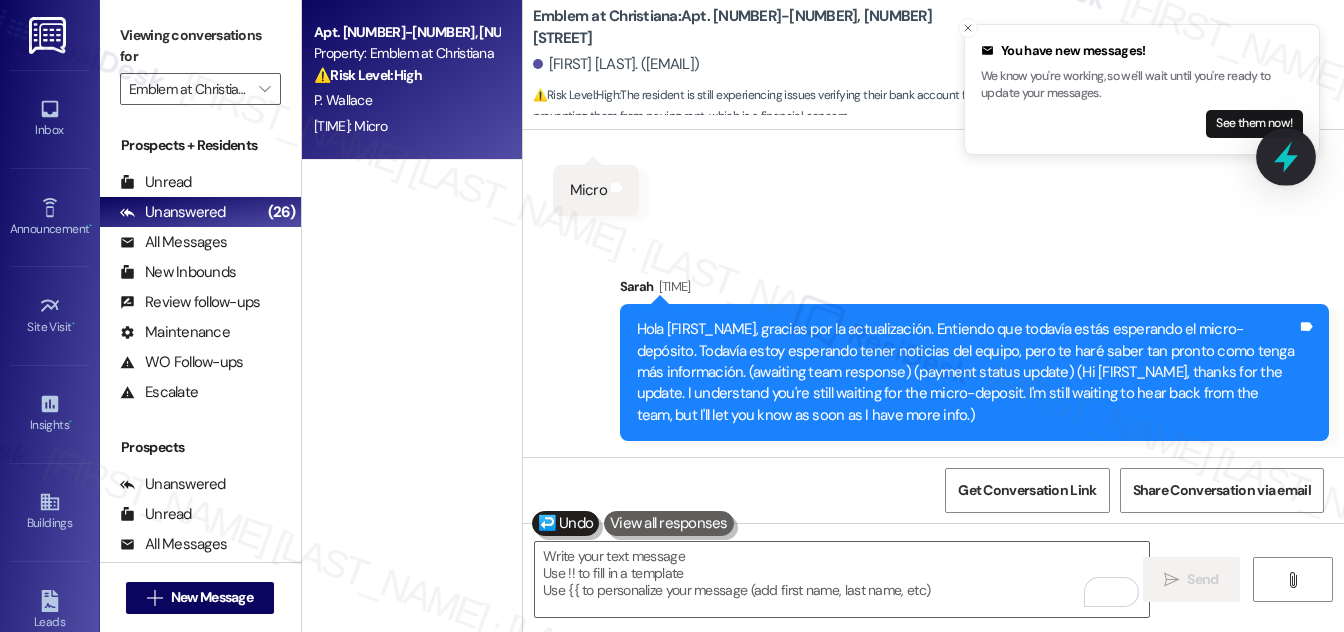 click 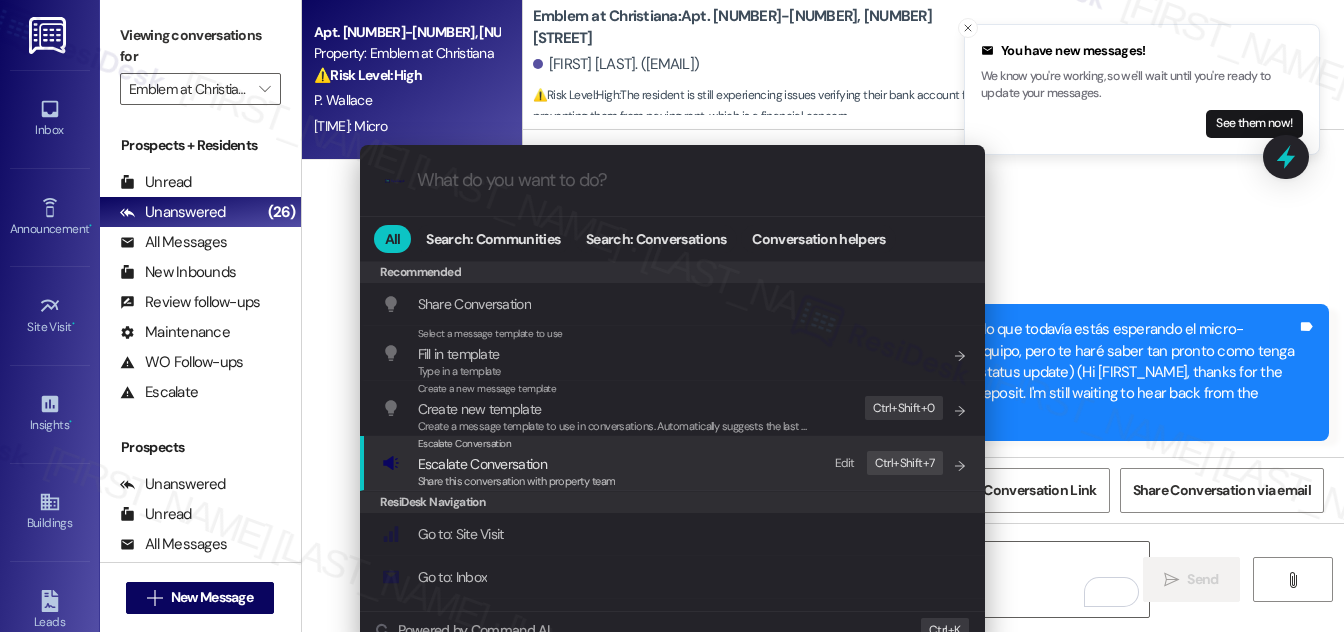 click on "Escalate Conversation Escalate Conversation Share this conversation with property team" at bounding box center [517, 463] 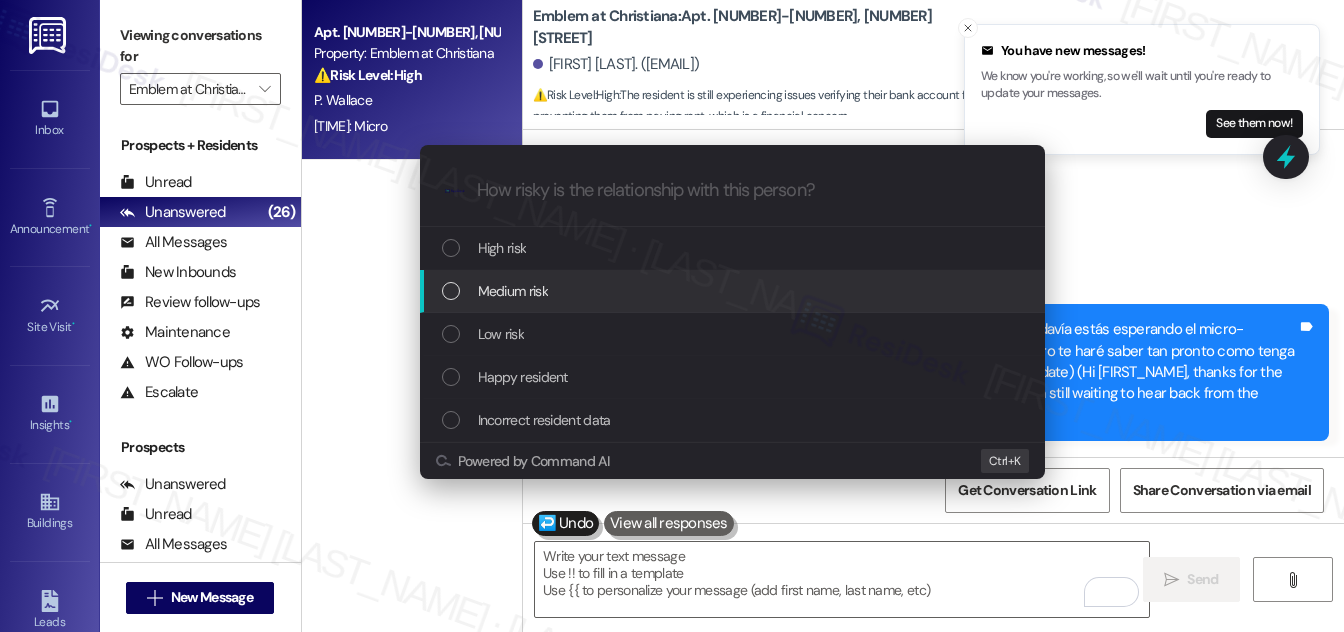 click on "Medium risk" at bounding box center [734, 291] 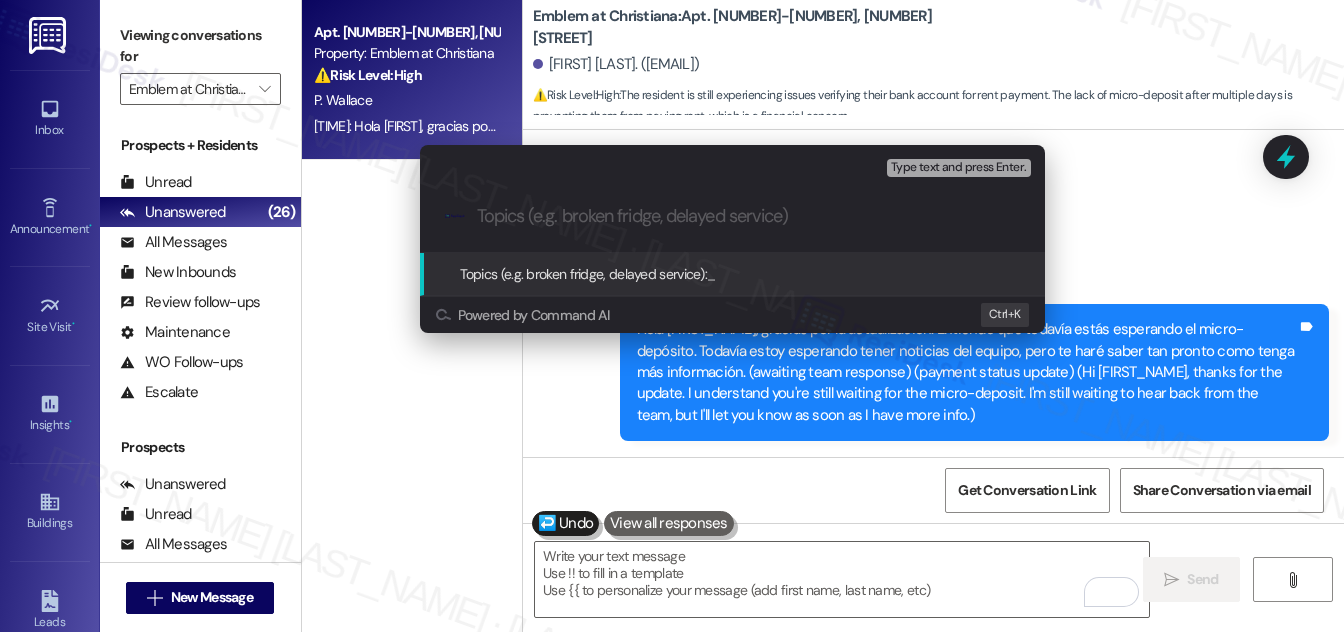 click at bounding box center [748, 216] 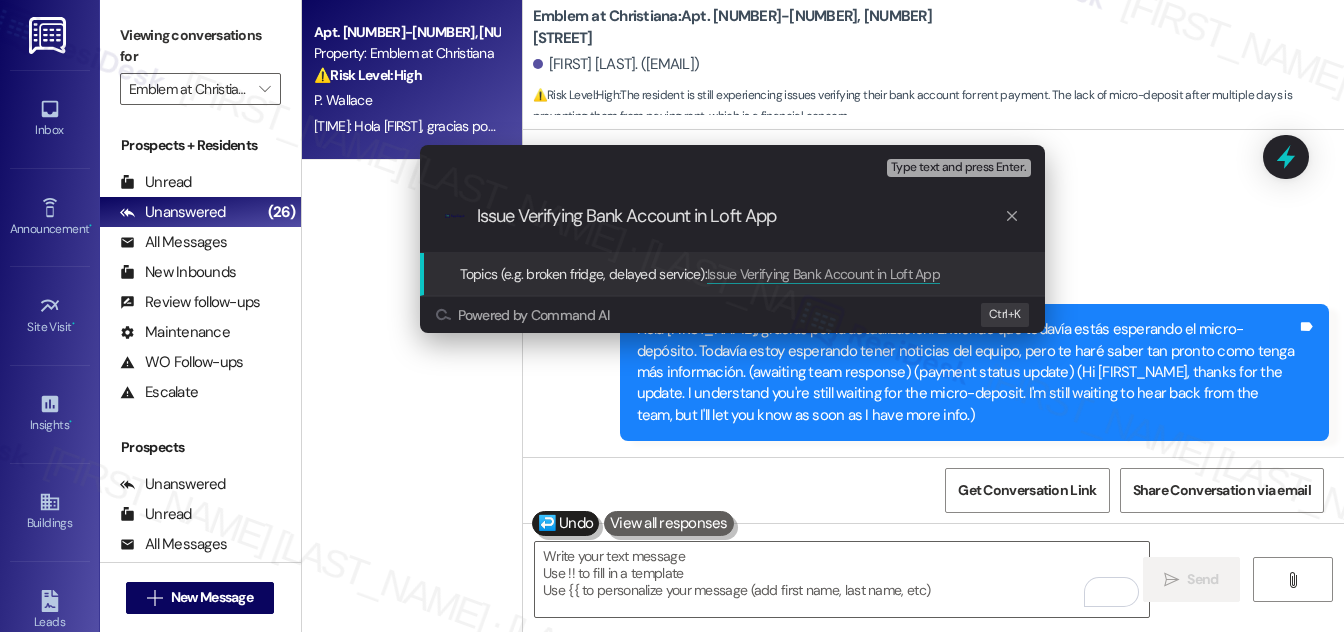 click on "Issue Verifying Bank Account in Loft App" at bounding box center [740, 216] 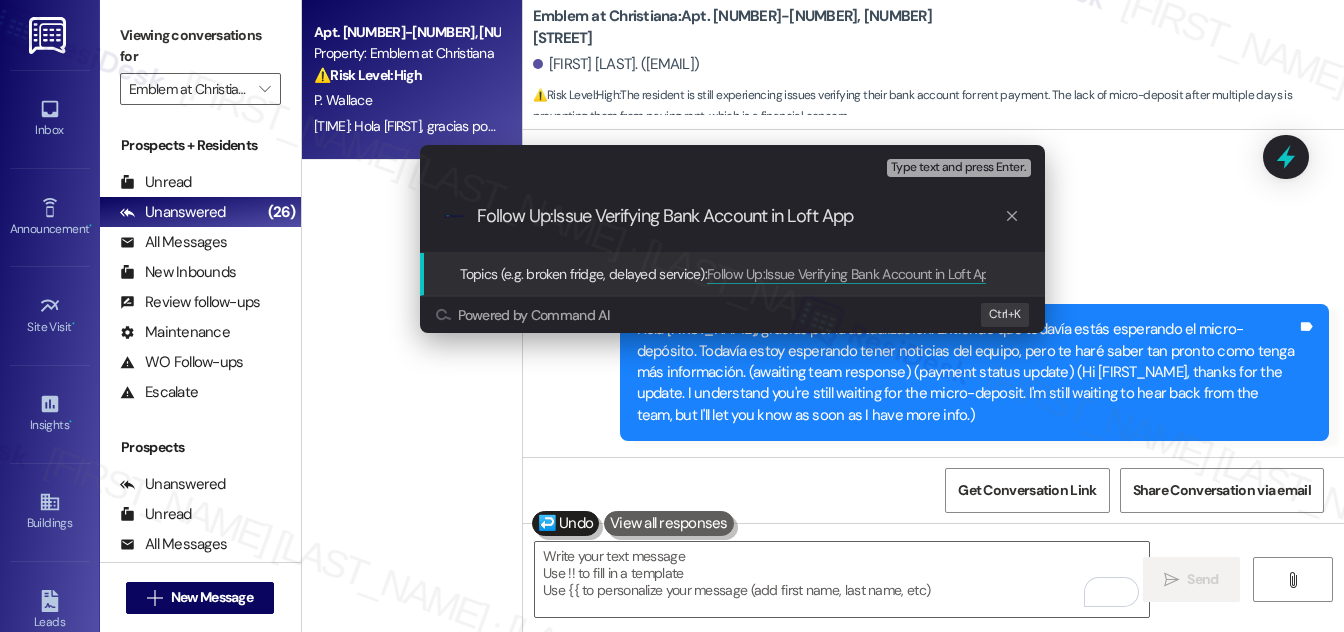 type on "Follow Up: Issue Verifying Bank Account in Loft App" 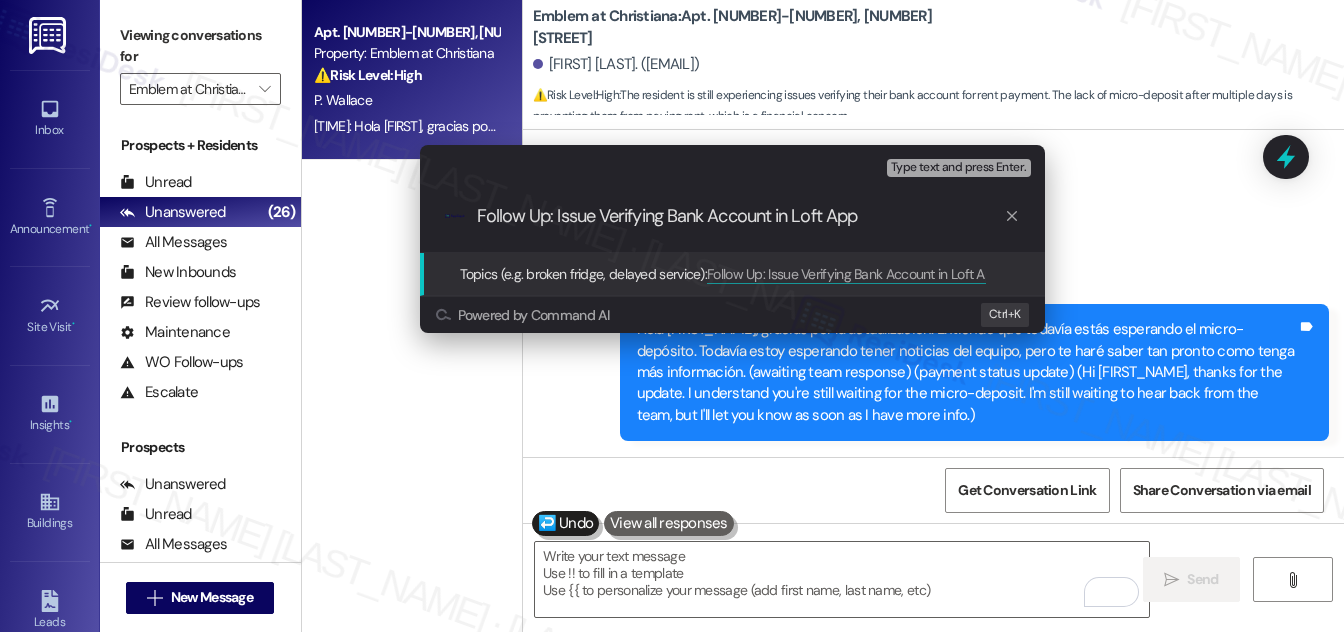 type 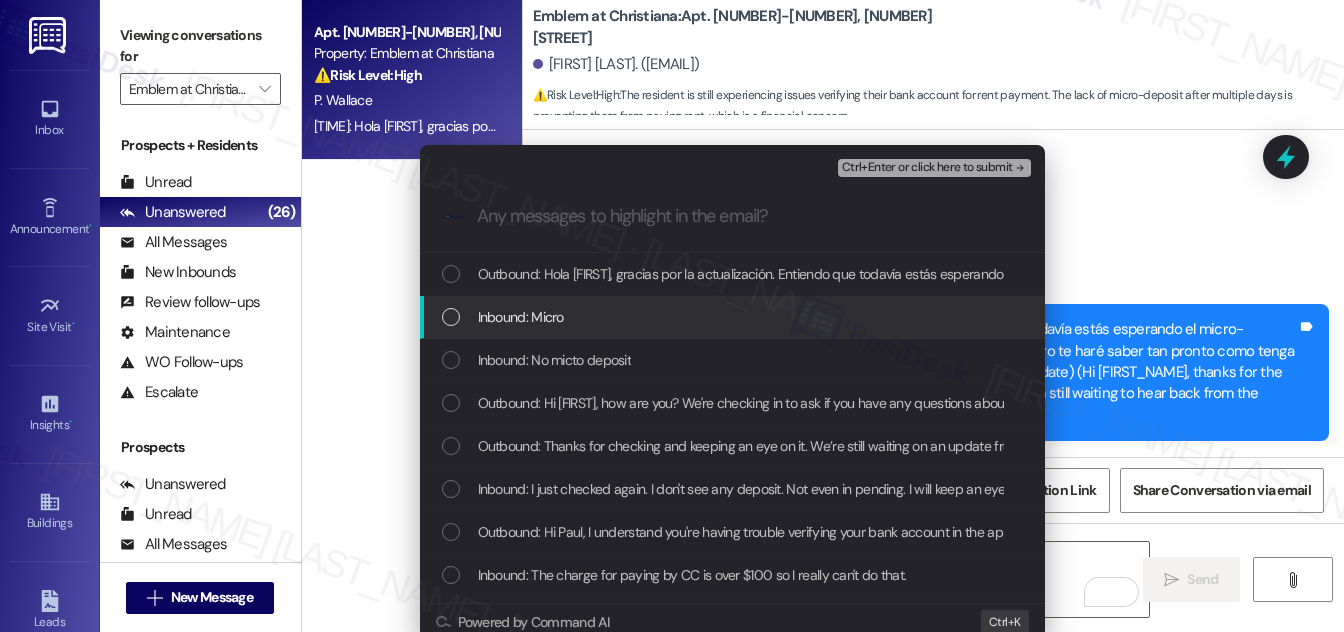 drag, startPoint x: 448, startPoint y: 308, endPoint x: 446, endPoint y: 347, distance: 39.051247 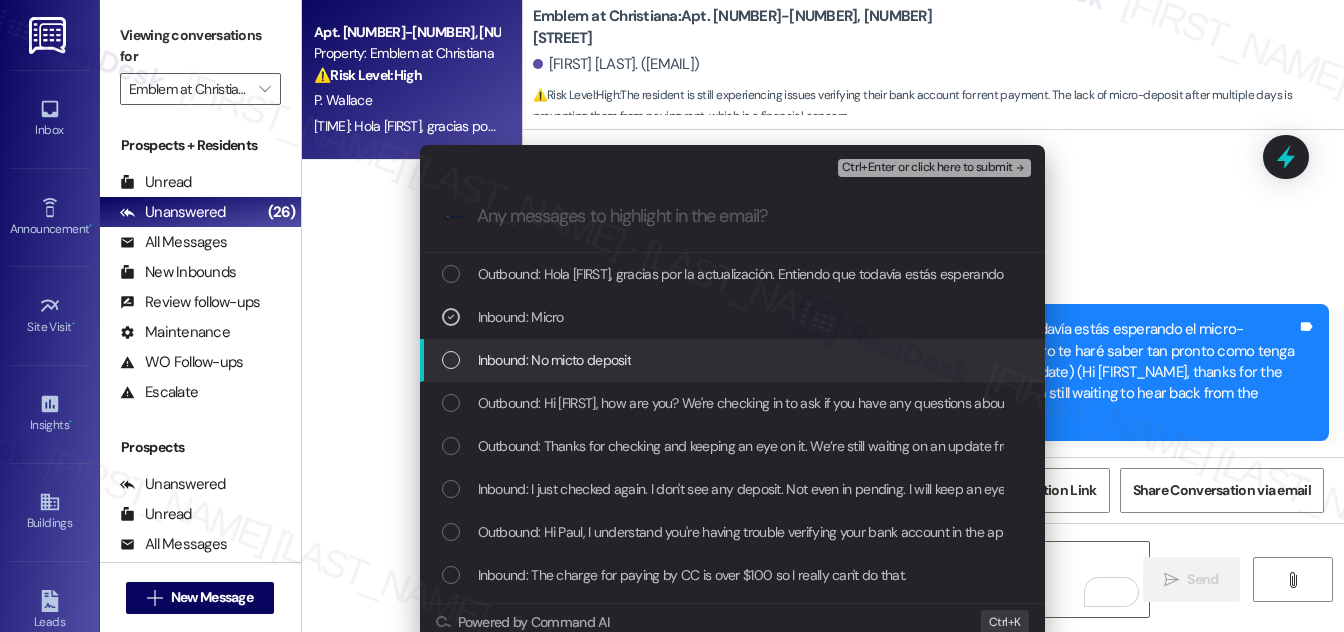 click at bounding box center [451, 360] 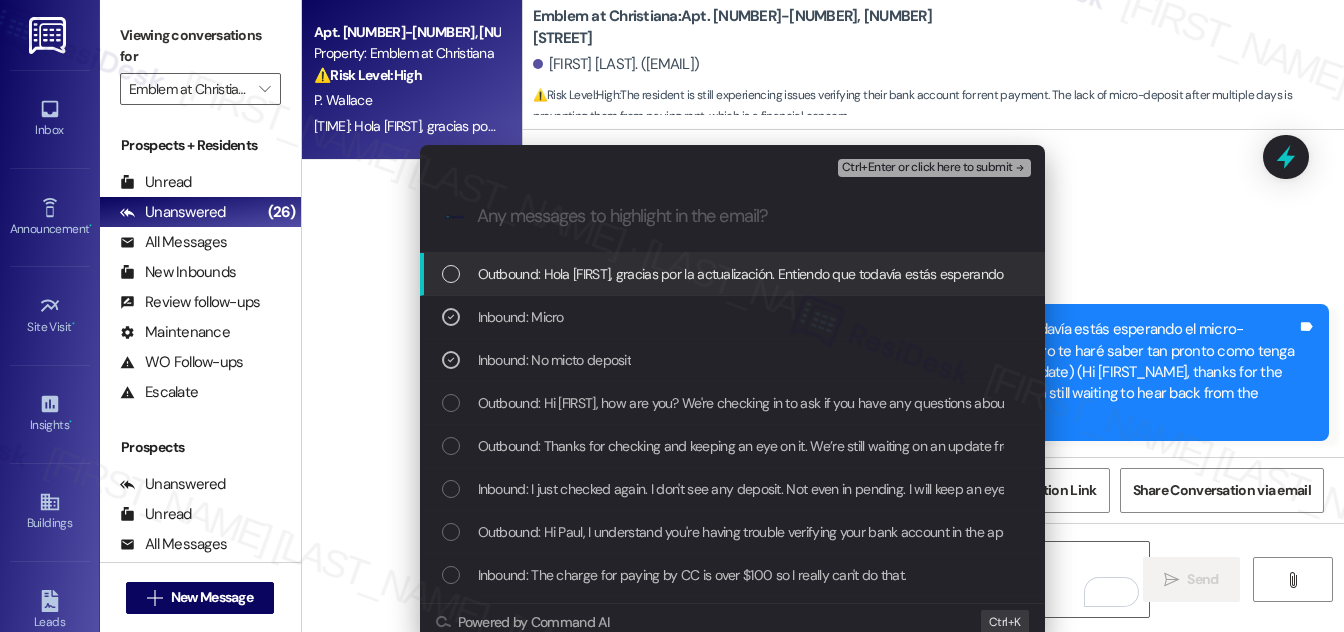 click on "Ctrl+Enter or click here to submit" at bounding box center [927, 168] 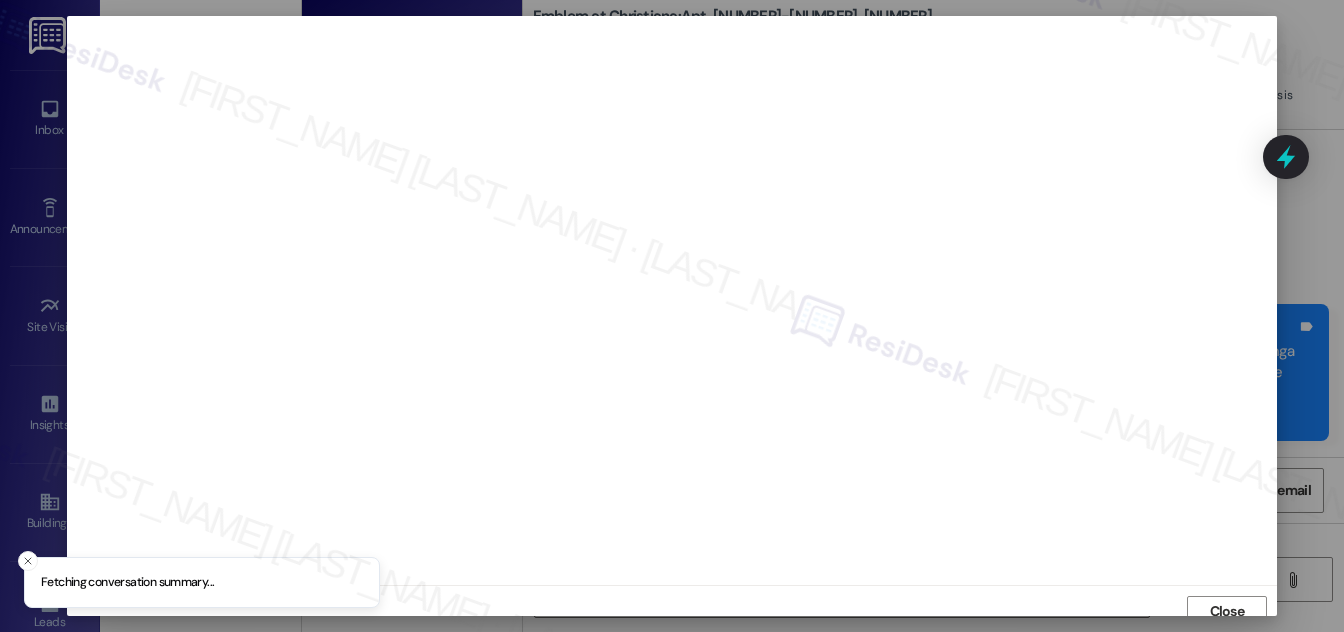 scroll, scrollTop: 11, scrollLeft: 0, axis: vertical 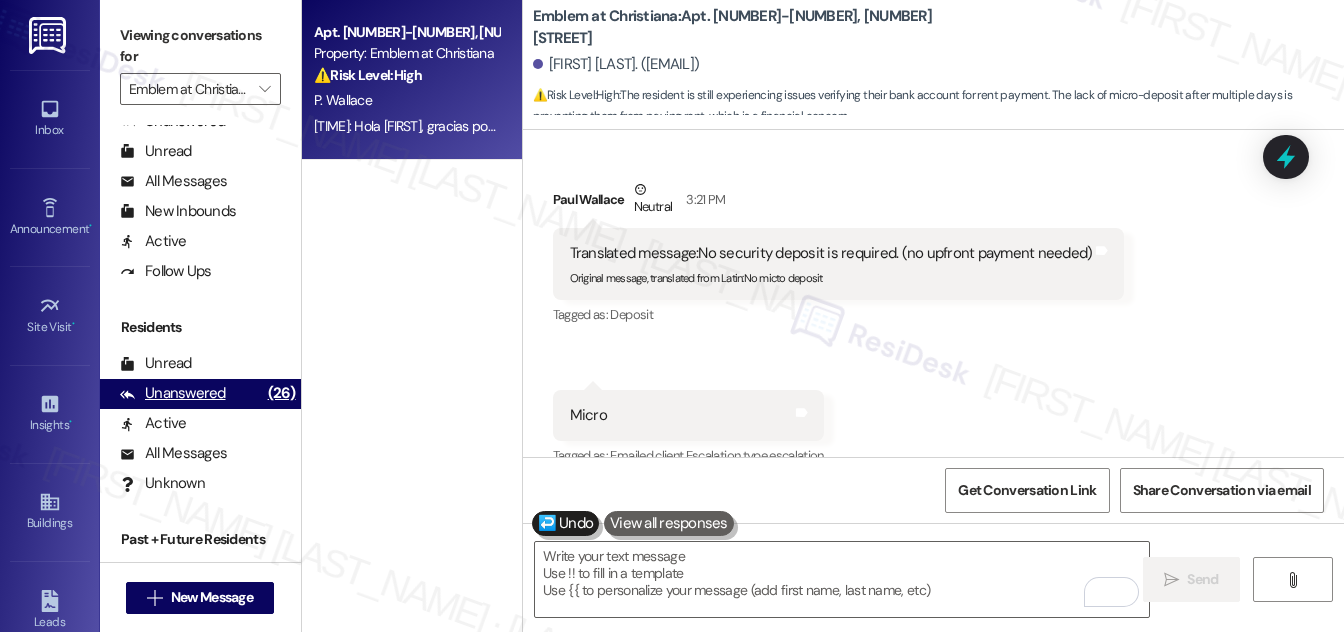 click on "Unanswered" at bounding box center (173, 393) 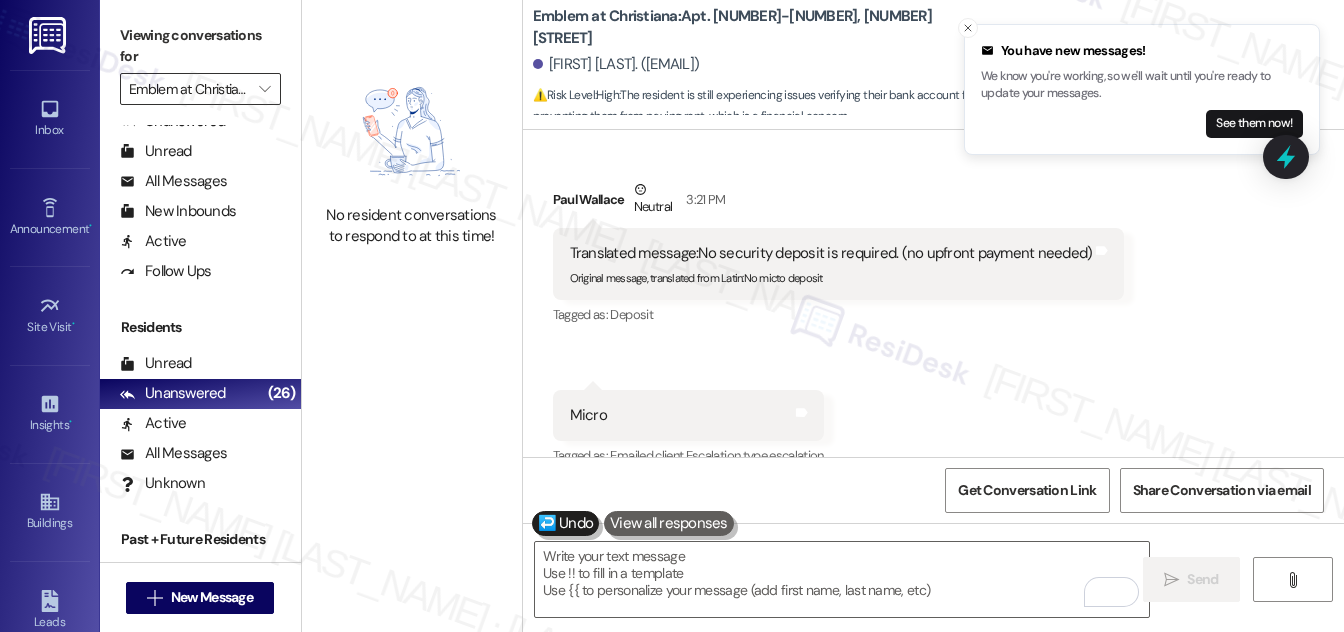 click on "Emblem at Christiana" at bounding box center [189, 89] 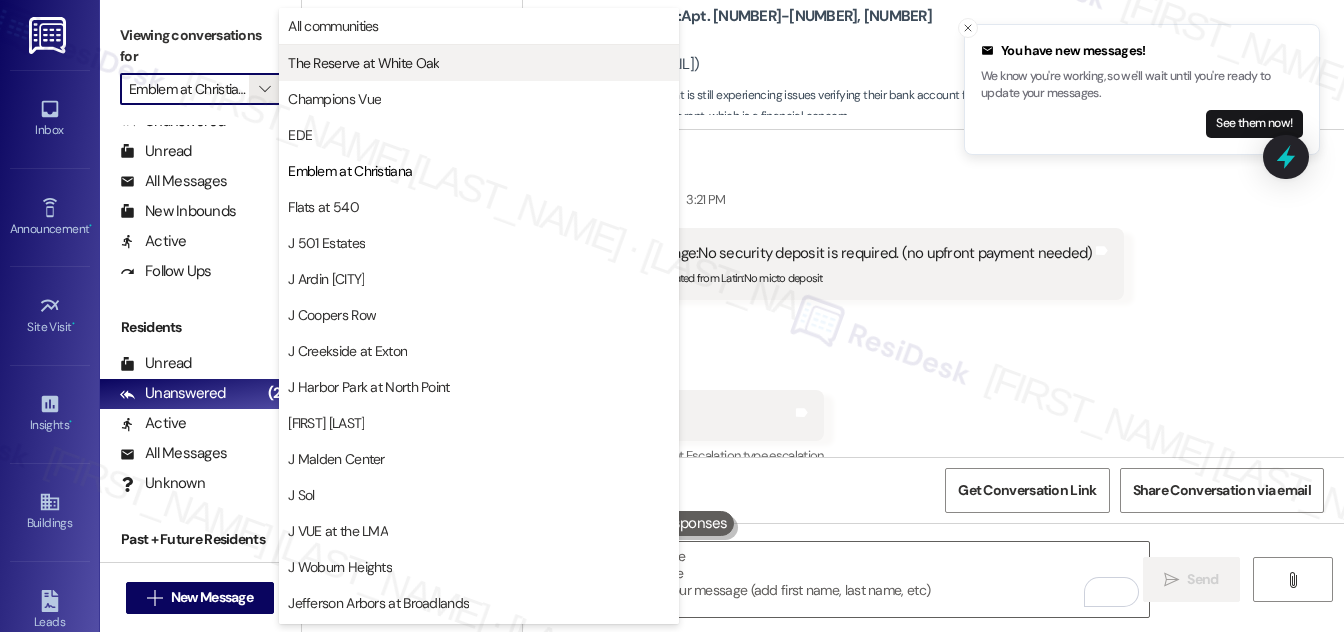 click on "The Reserve at White Oak" at bounding box center (363, 63) 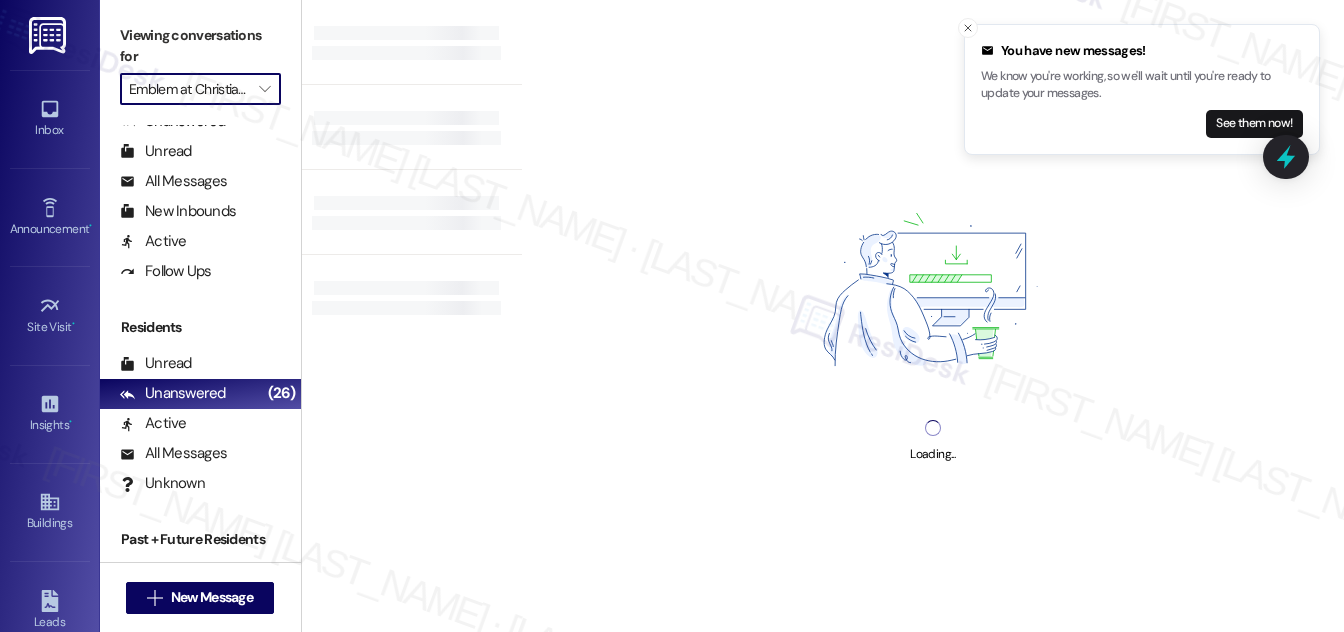type on "The Reserve at White Oak" 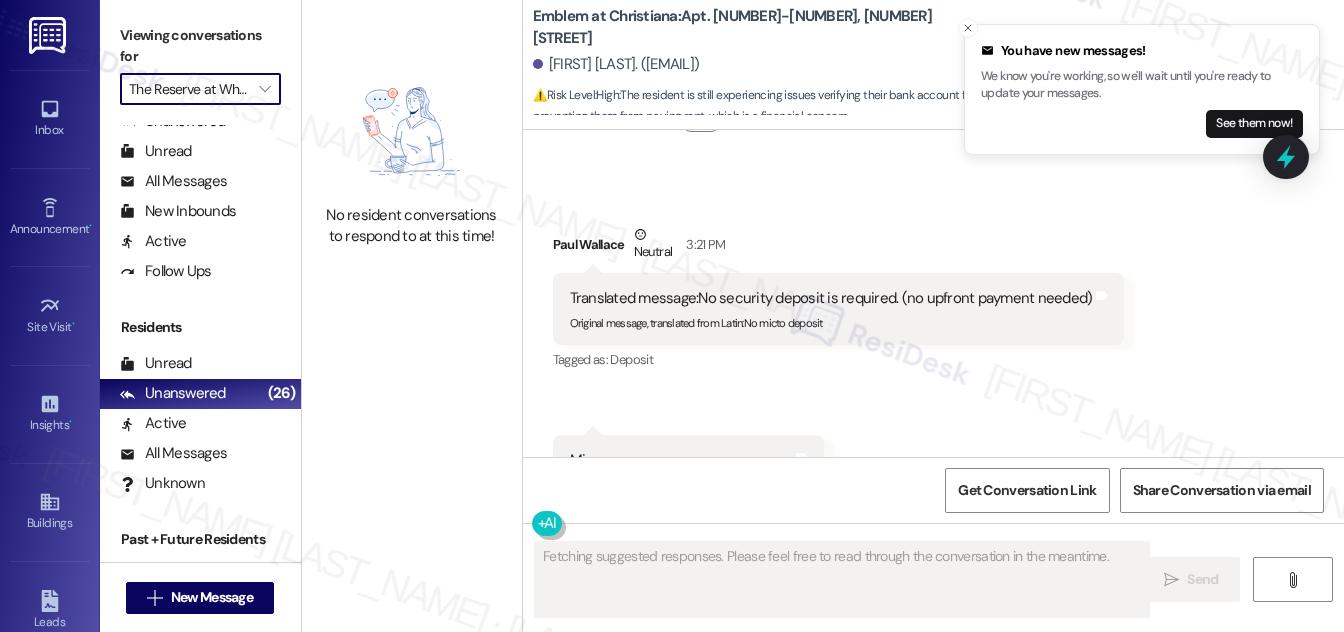 scroll, scrollTop: 2605, scrollLeft: 0, axis: vertical 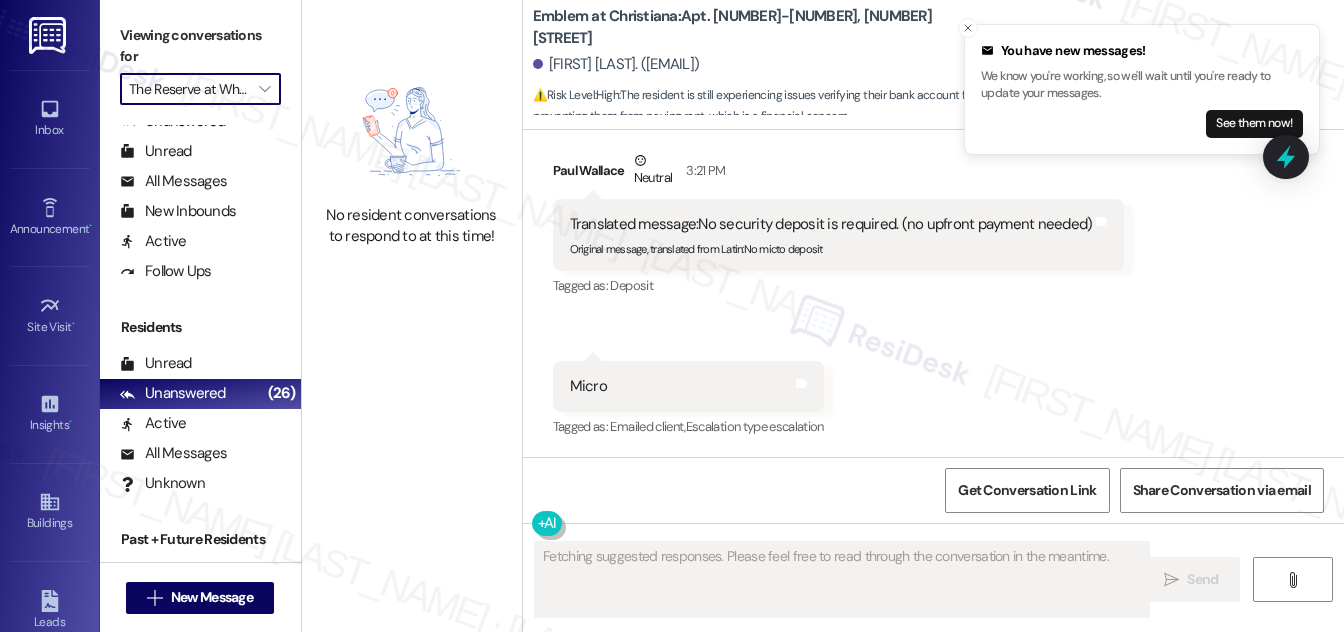 click on "The Reserve at White Oak" at bounding box center (189, 89) 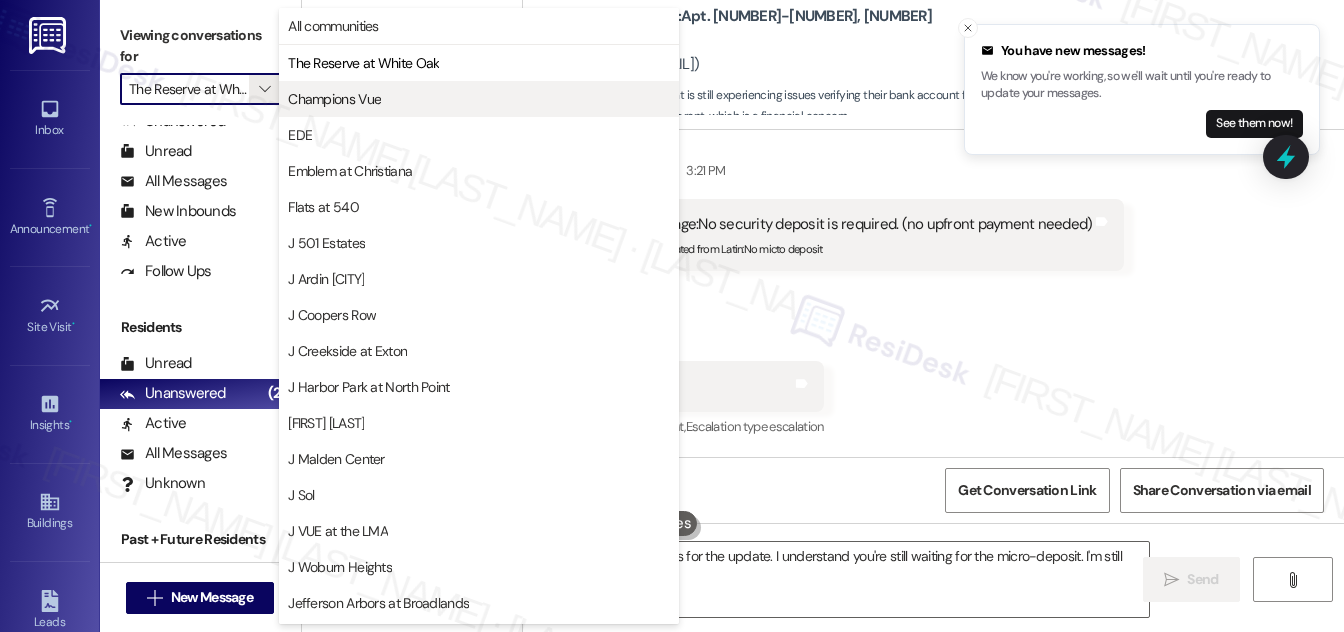 click on "Champions Vue" at bounding box center (479, 99) 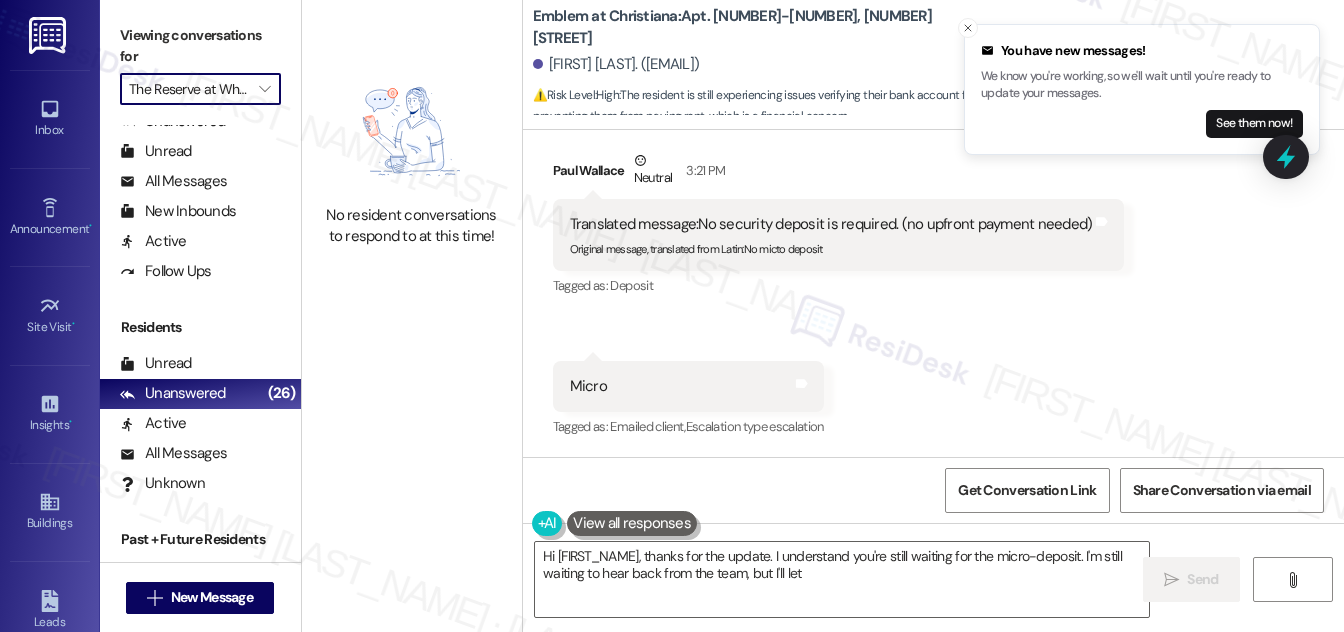 type on "Hi [FIRST_NAME], thanks for the update. I understand you're still waiting for the micro-deposit. I'm still waiting to hear back from the team, but I'll let" 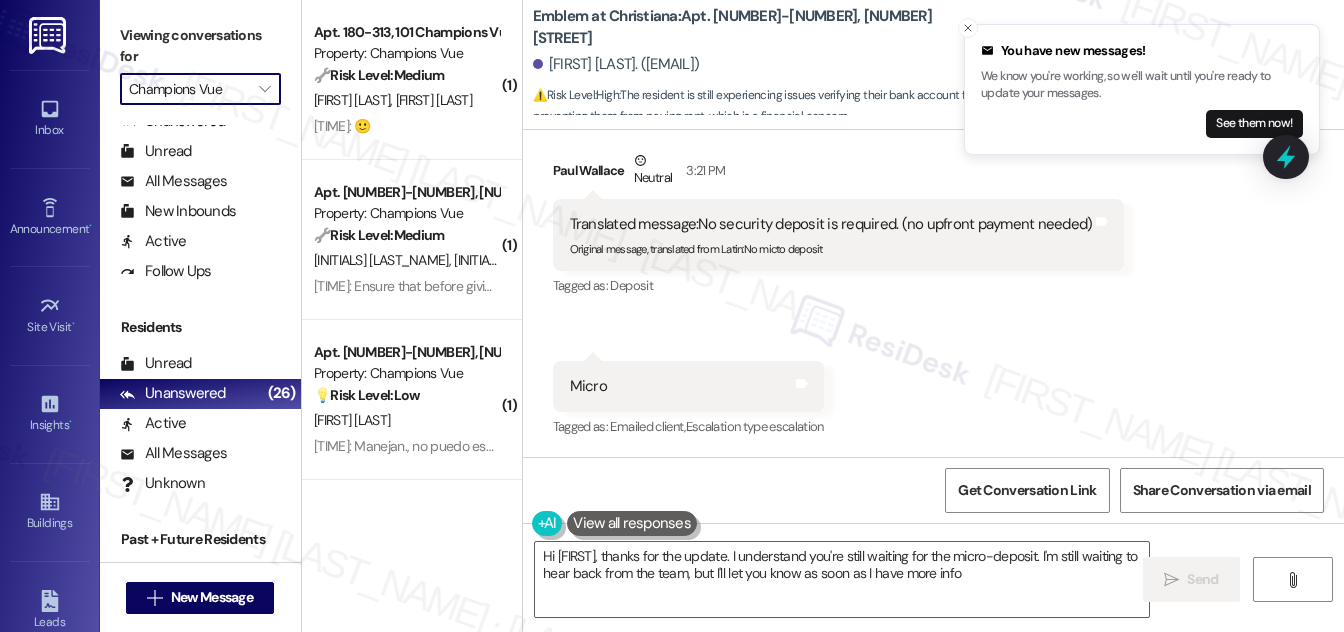 type on "Hi [FIRST_NAME], thanks for the update. I understand you're still waiting for the micro-deposit. I'm still waiting to hear back from the team, but I'll let you know as soon as I have more info!" 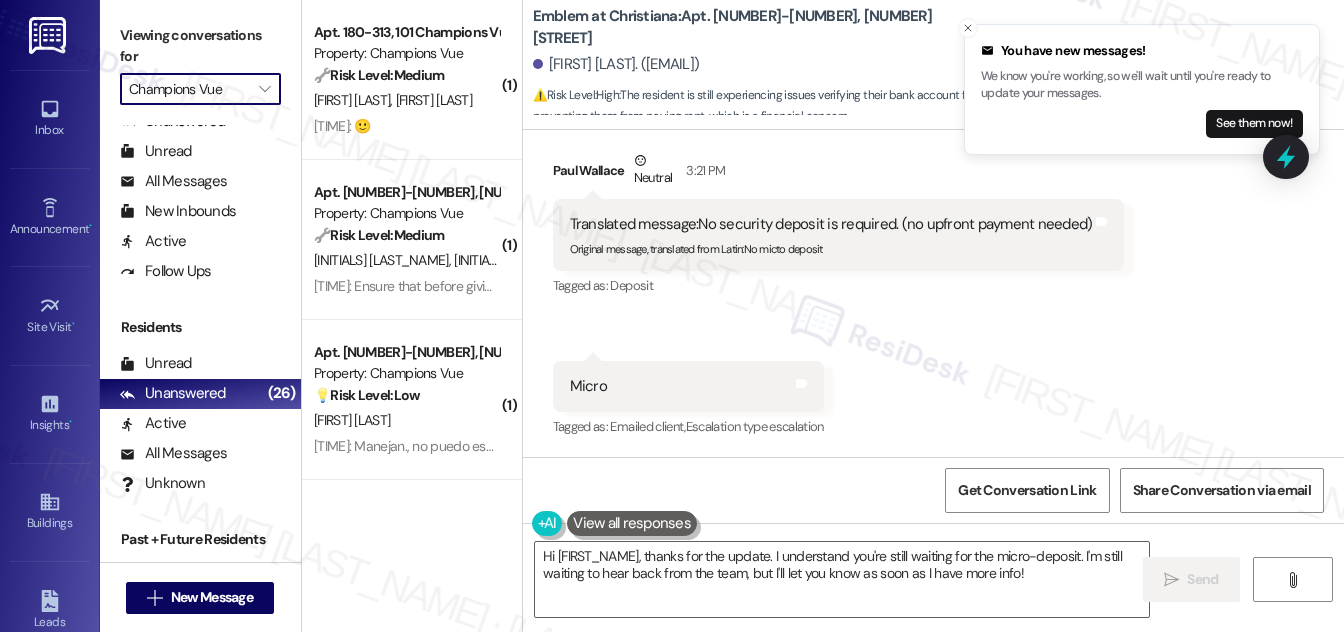 scroll, scrollTop: 2696, scrollLeft: 0, axis: vertical 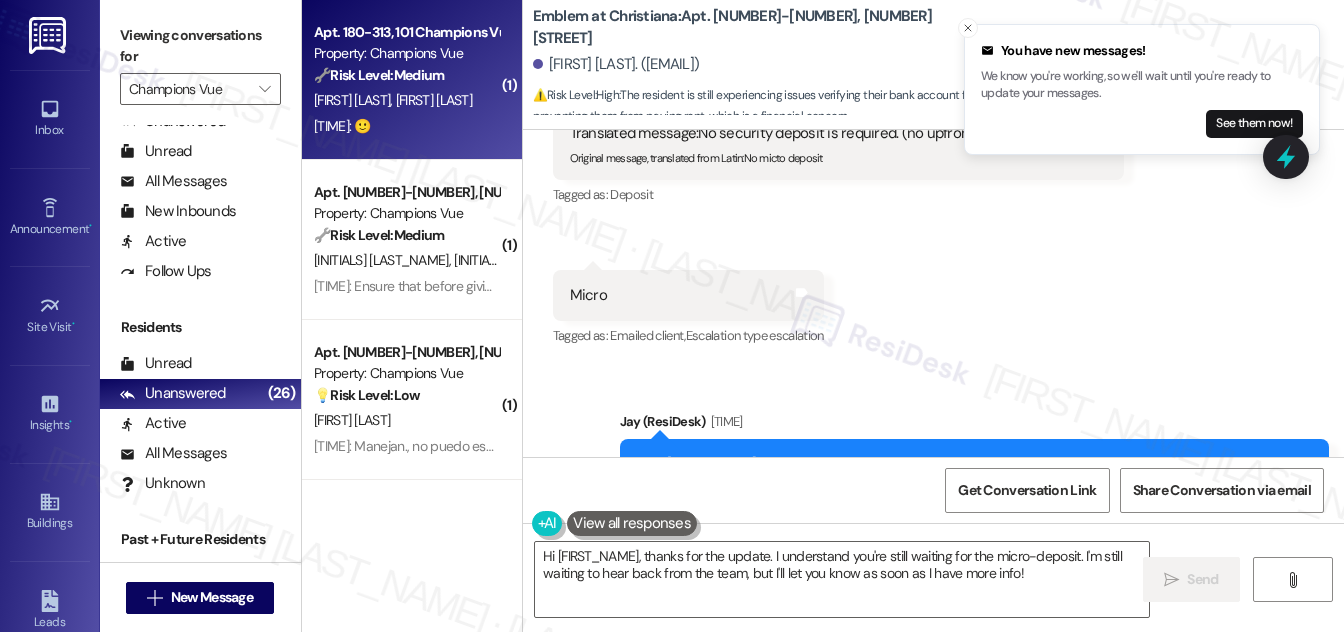 click on "3:11 PM: 🙂 3:11 PM: 🙂" at bounding box center (406, 126) 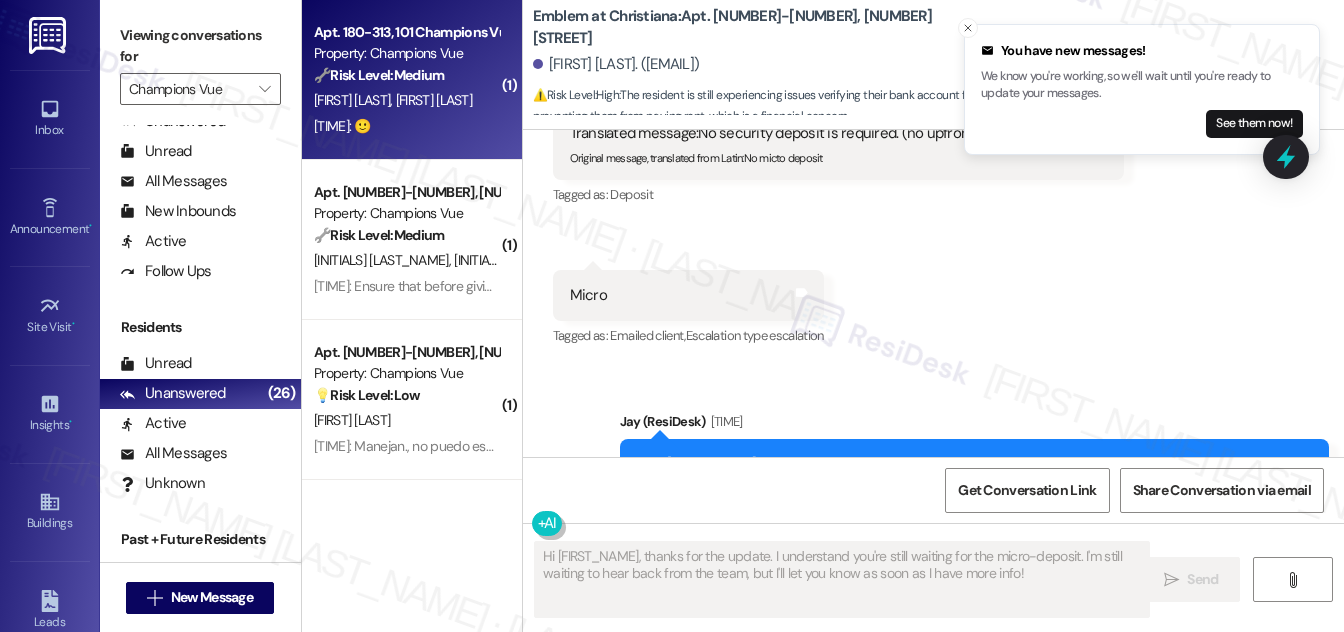 type on "Fetching suggested responses. Please feel free to read through the conversation in the meantime." 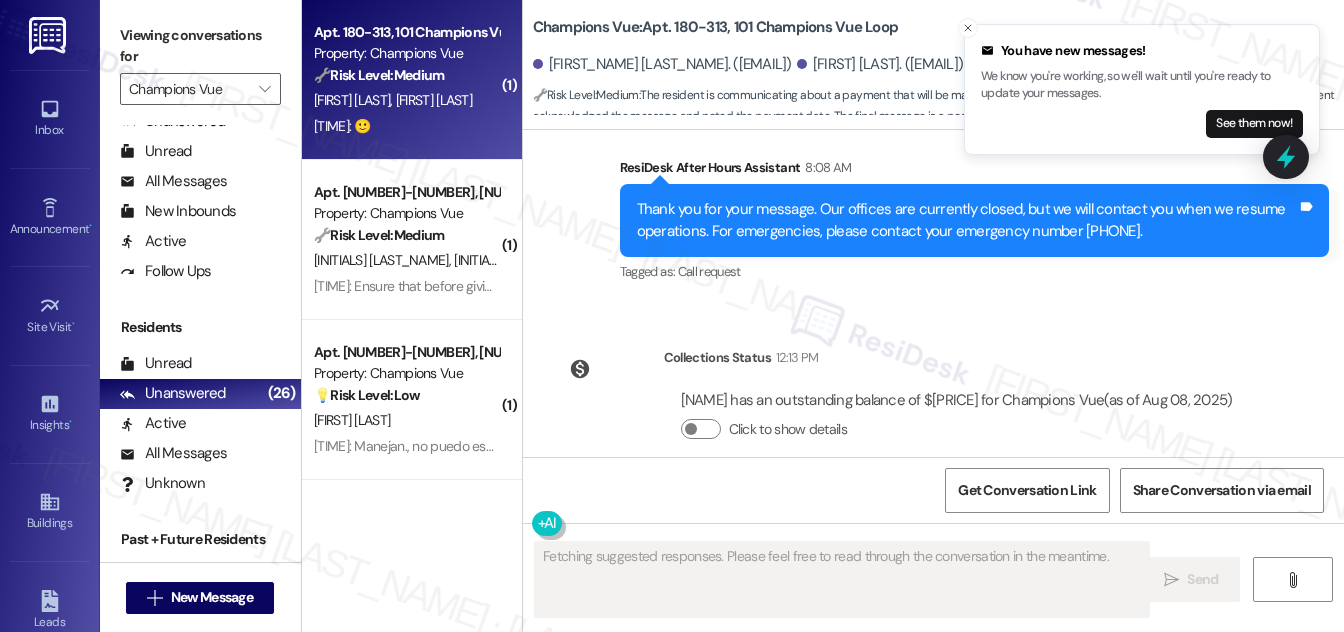 scroll, scrollTop: 10911, scrollLeft: 0, axis: vertical 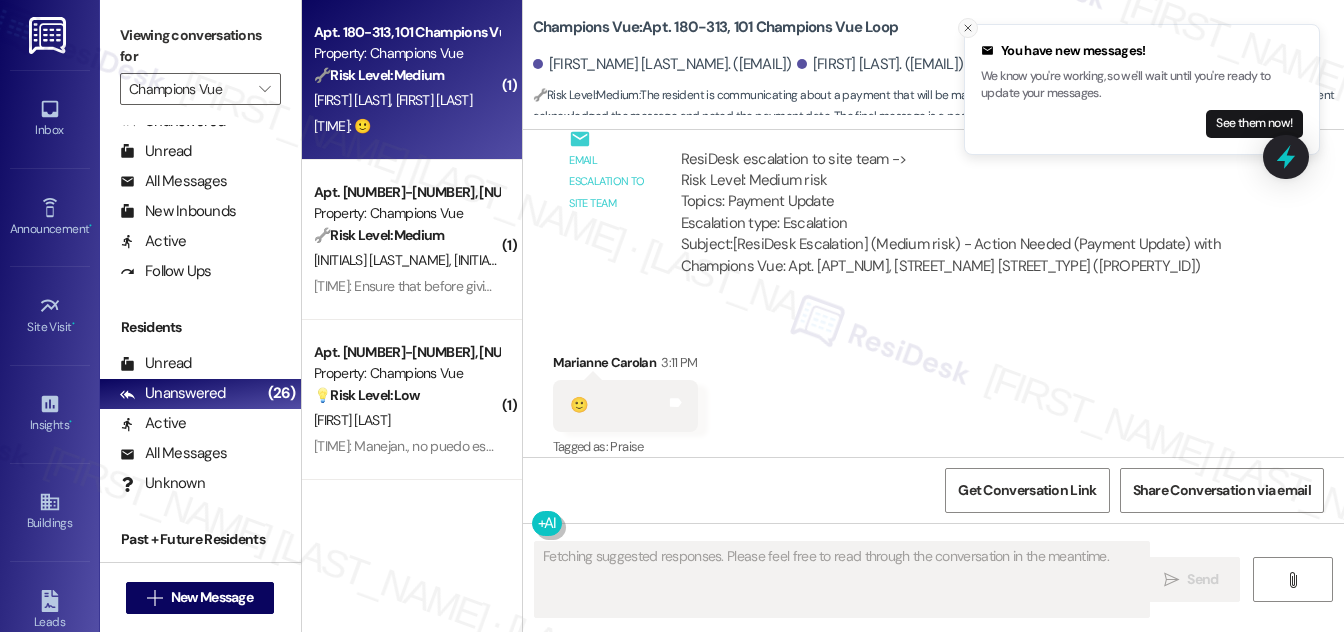 click 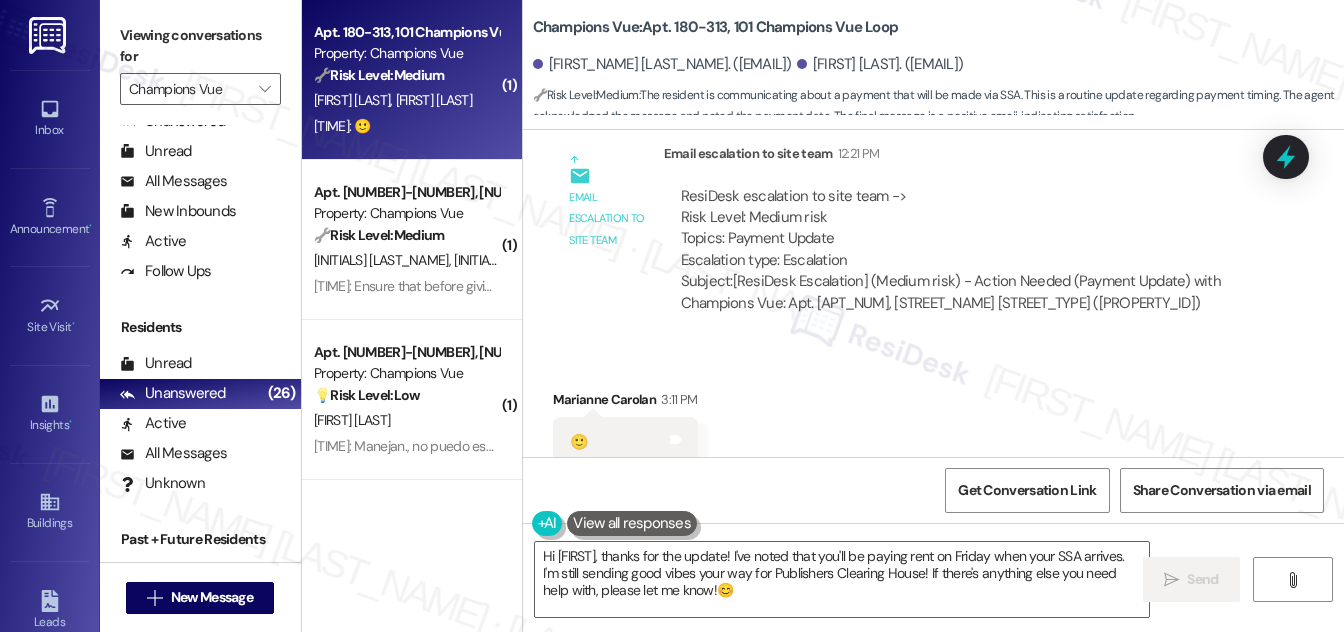 scroll, scrollTop: 10912, scrollLeft: 0, axis: vertical 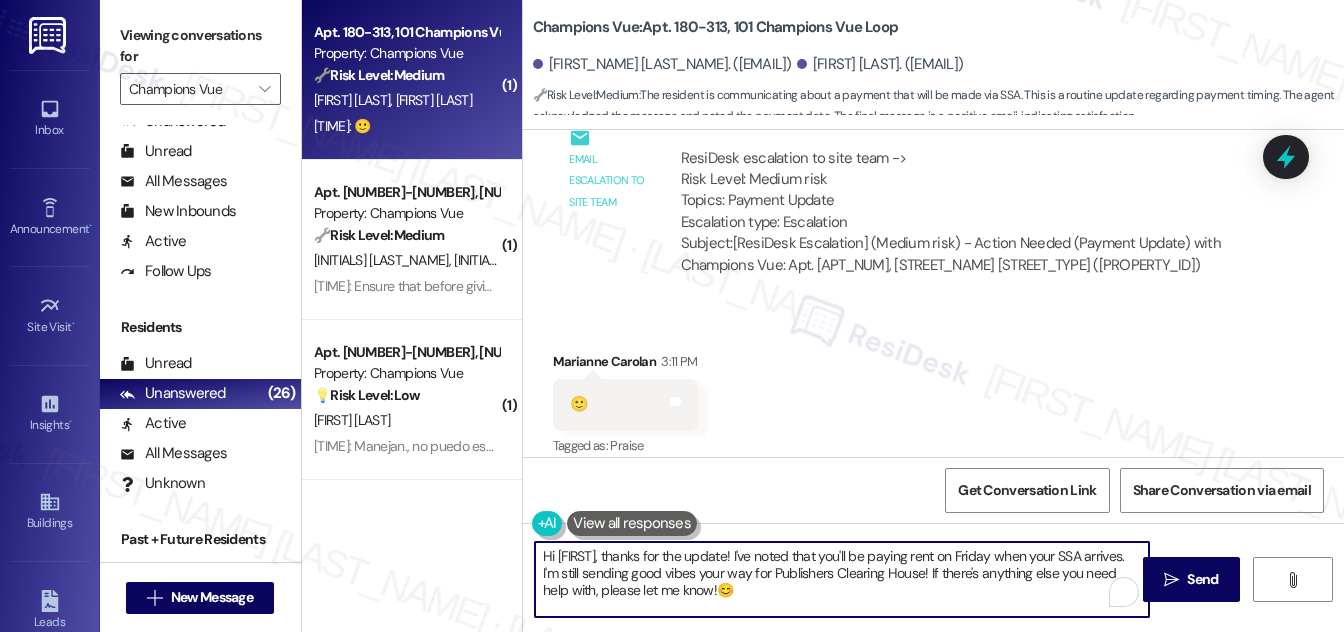 drag, startPoint x: 546, startPoint y: 556, endPoint x: 970, endPoint y: 586, distance: 425.06 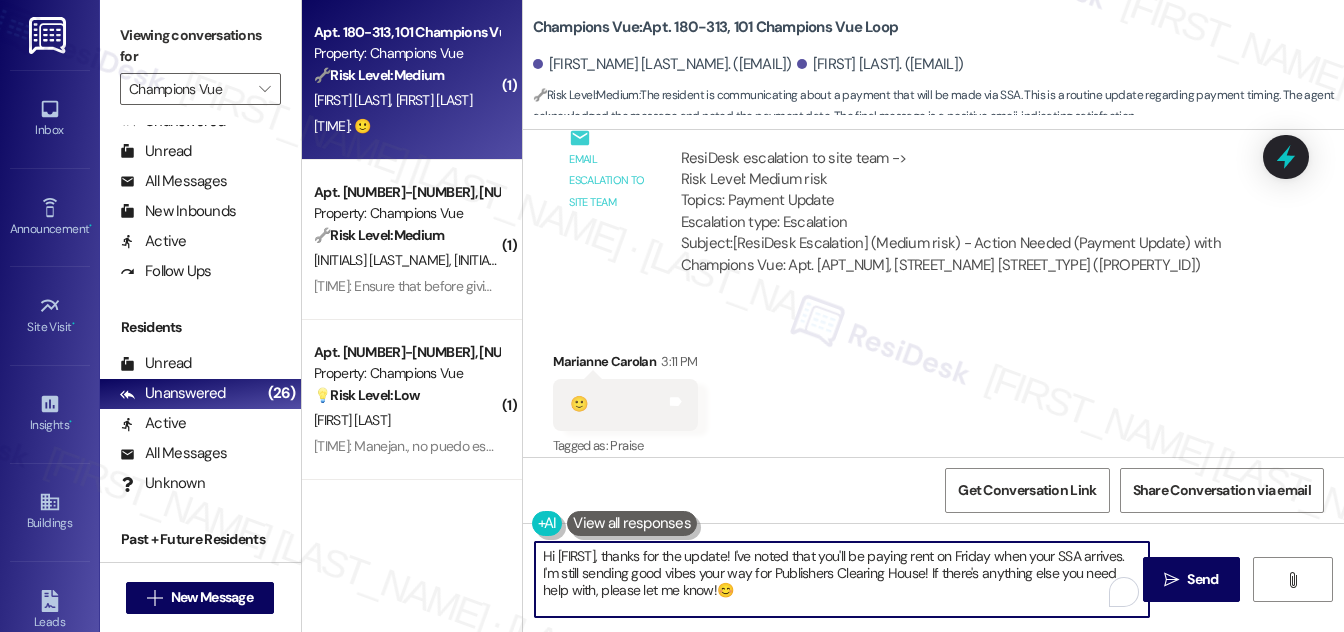 click on "Hi [FIRST], thanks for the update! I've noted that you'll be paying rent on Friday when your SSA arrives. I'm still sending good vibes your way for Publishers Clearing House! If there's anything else you need help with, please let me know!😊" at bounding box center [842, 579] 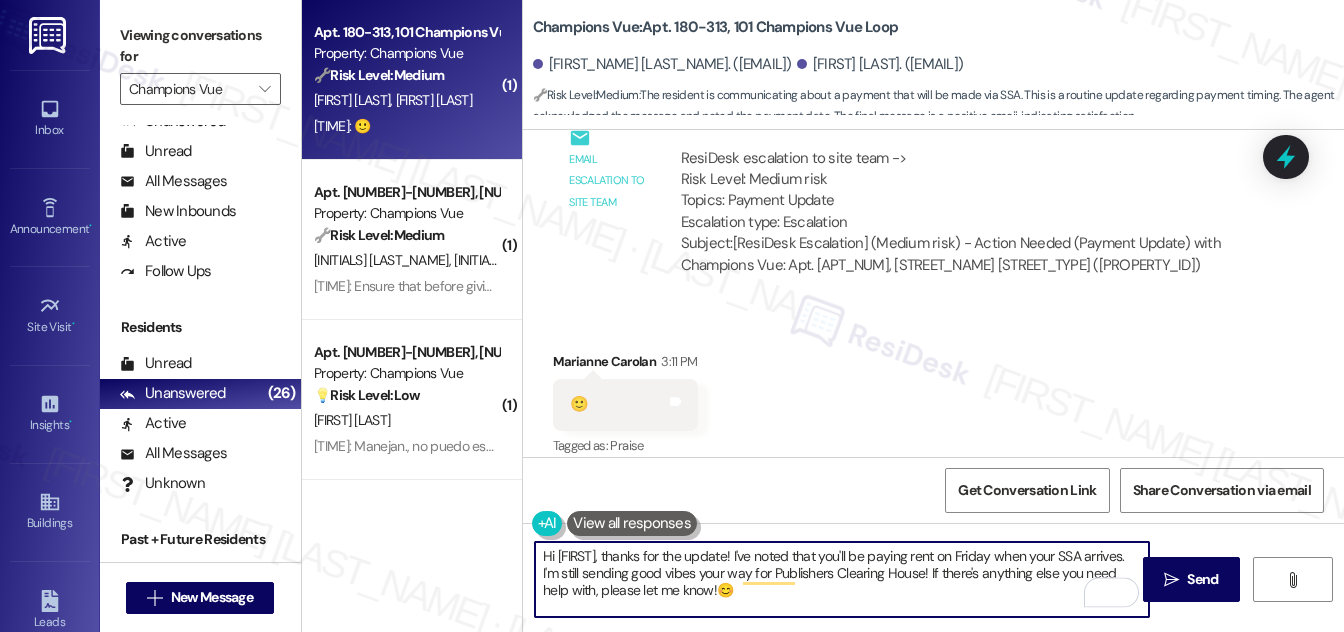 type on "H" 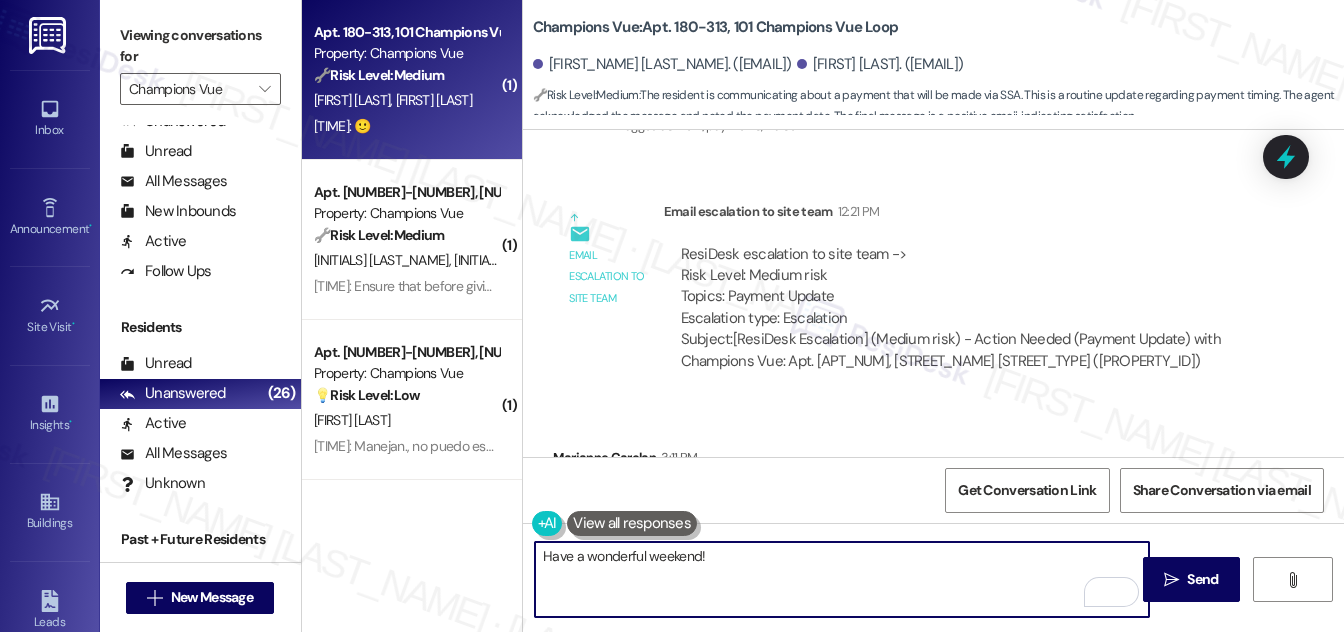 scroll, scrollTop: 10912, scrollLeft: 0, axis: vertical 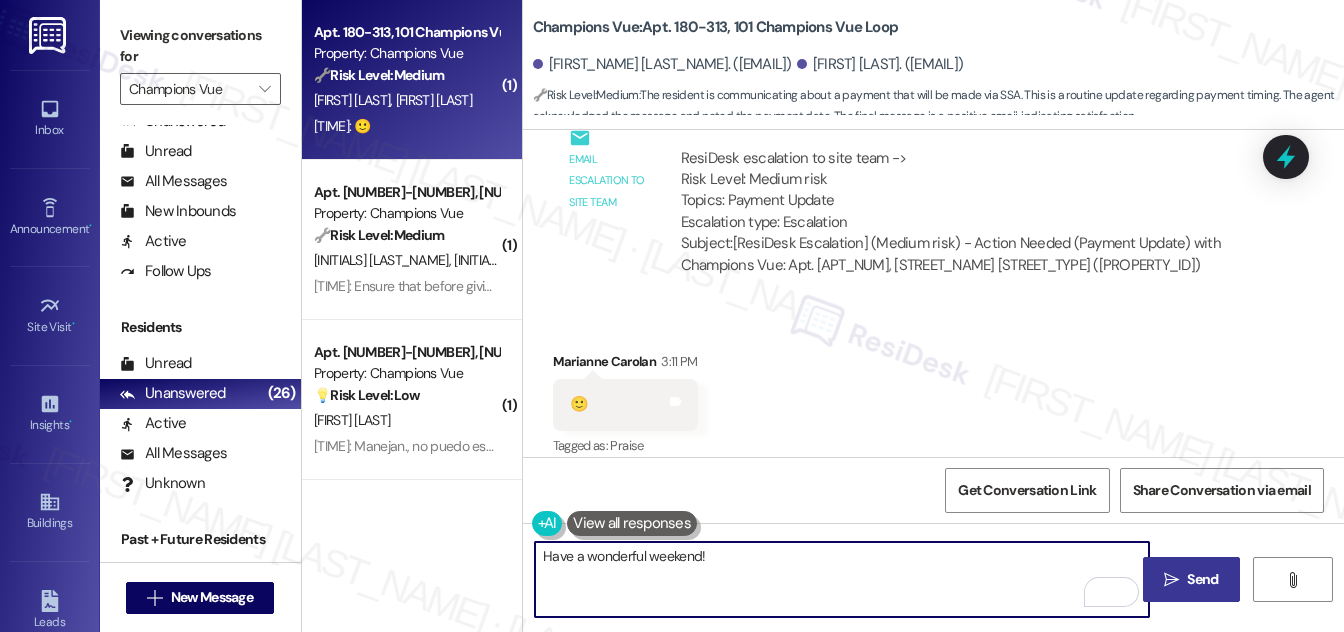 type on "Have a wonderful weekend!" 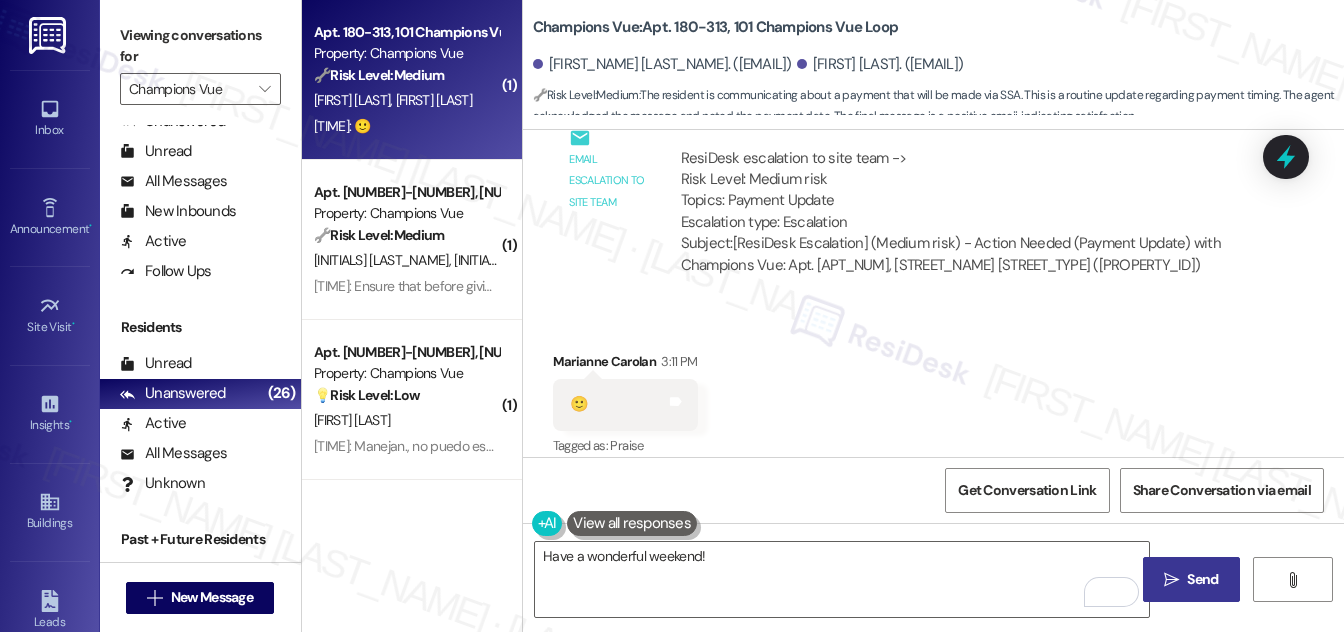 click on "Send" at bounding box center (1202, 579) 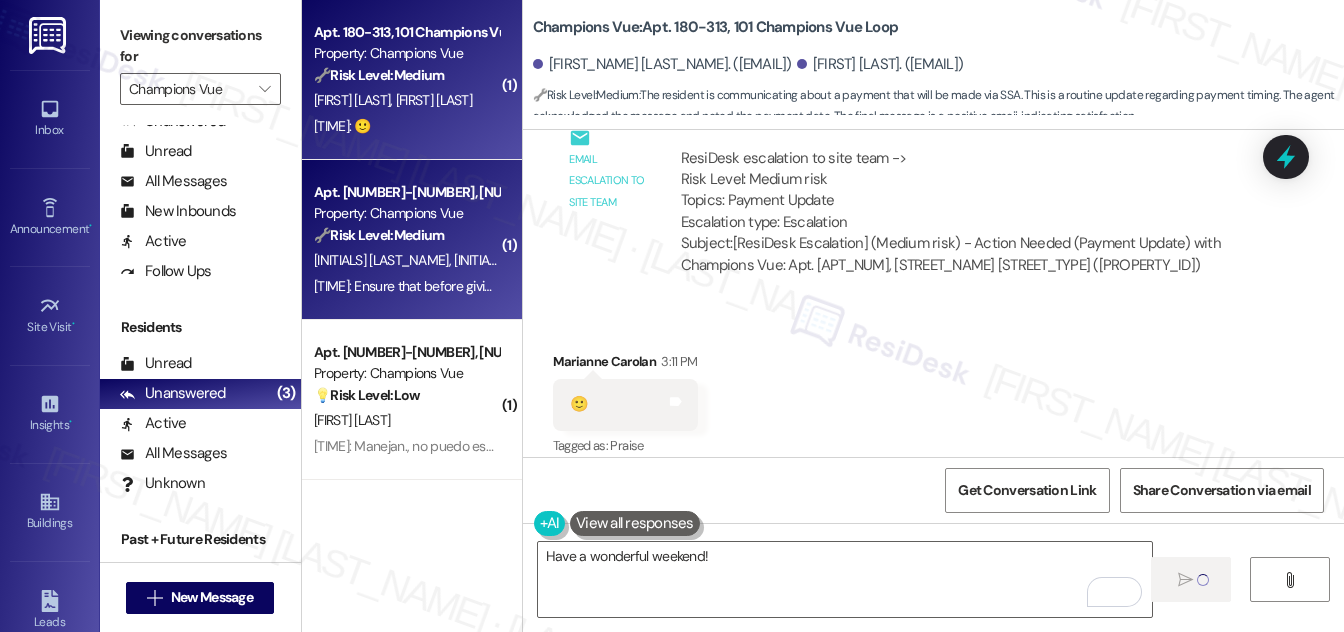 type 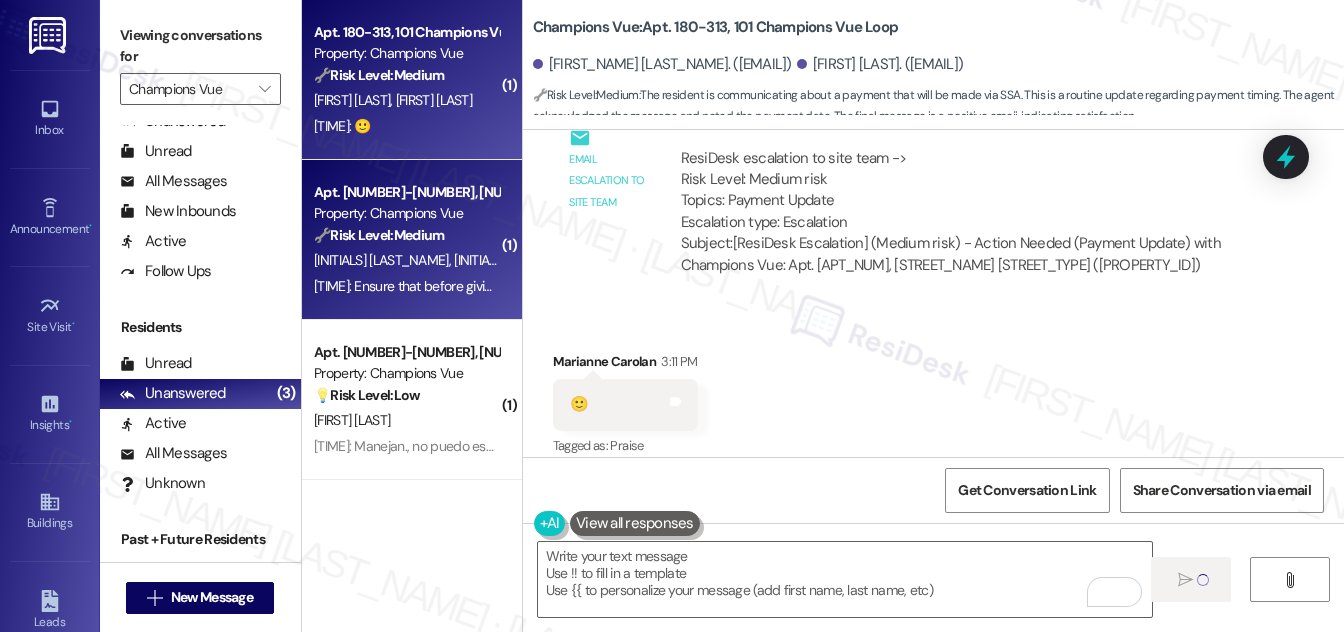 click on "[FIRST] [LAST]" at bounding box center [634, 260] 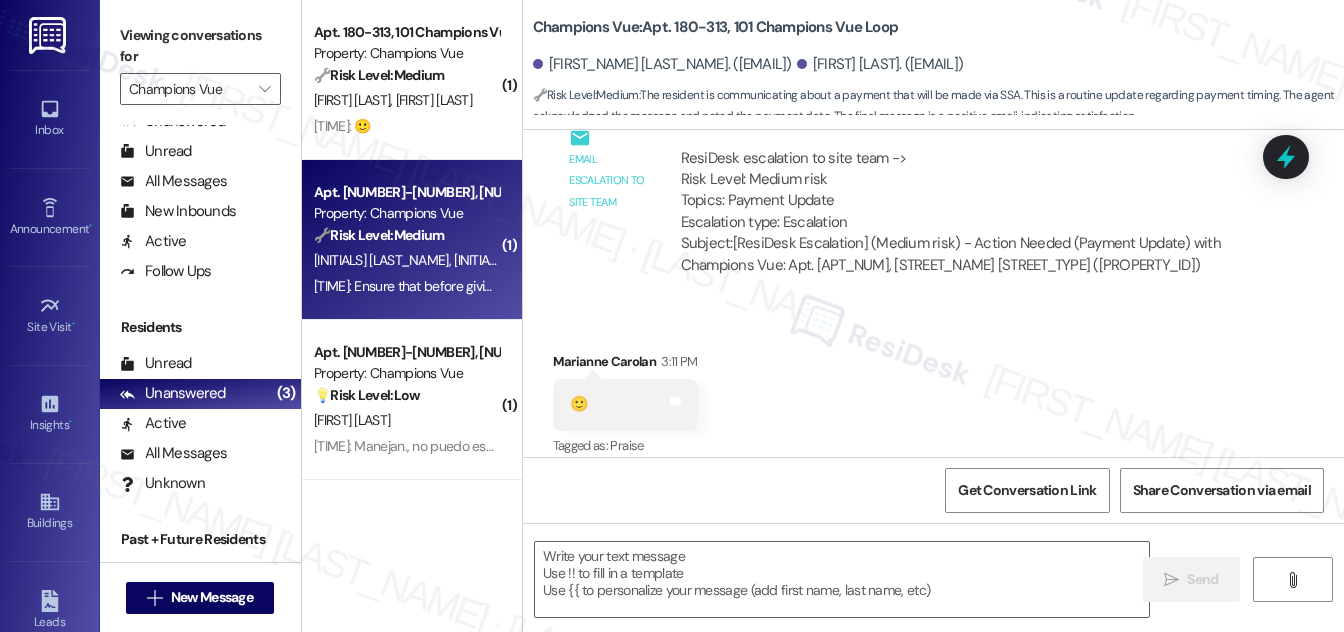scroll, scrollTop: 10911, scrollLeft: 0, axis: vertical 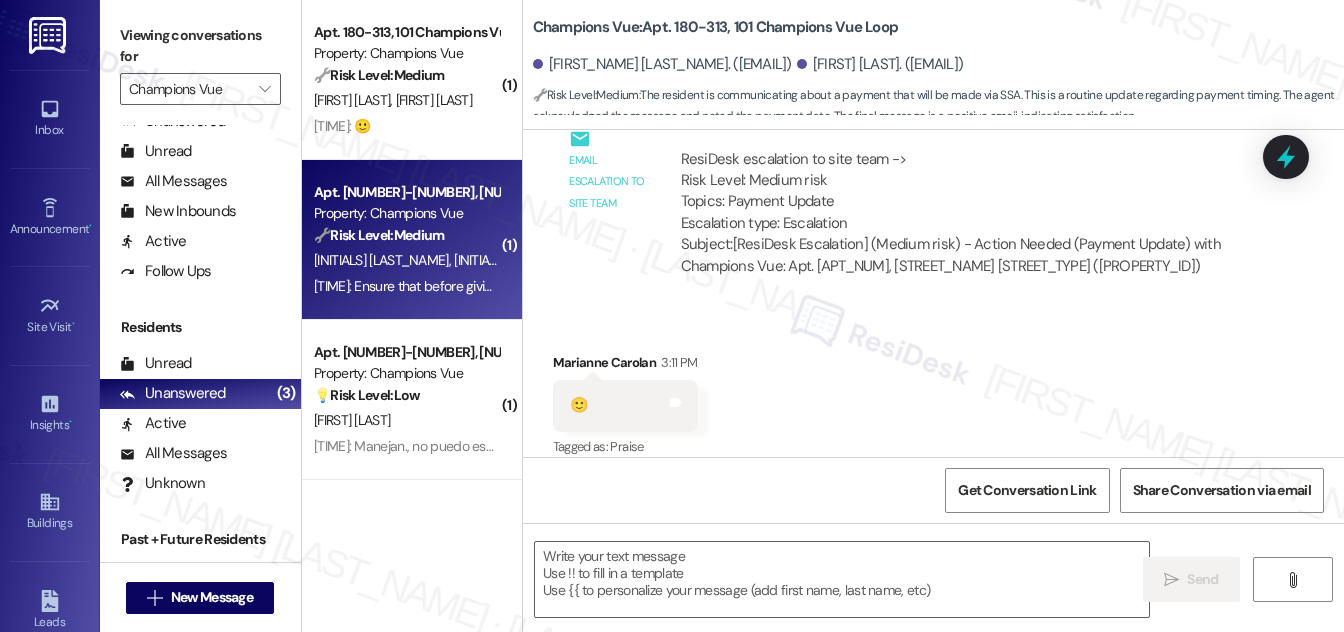 type on "Fetching suggested responses. Please feel free to read through the conversation in the meantime." 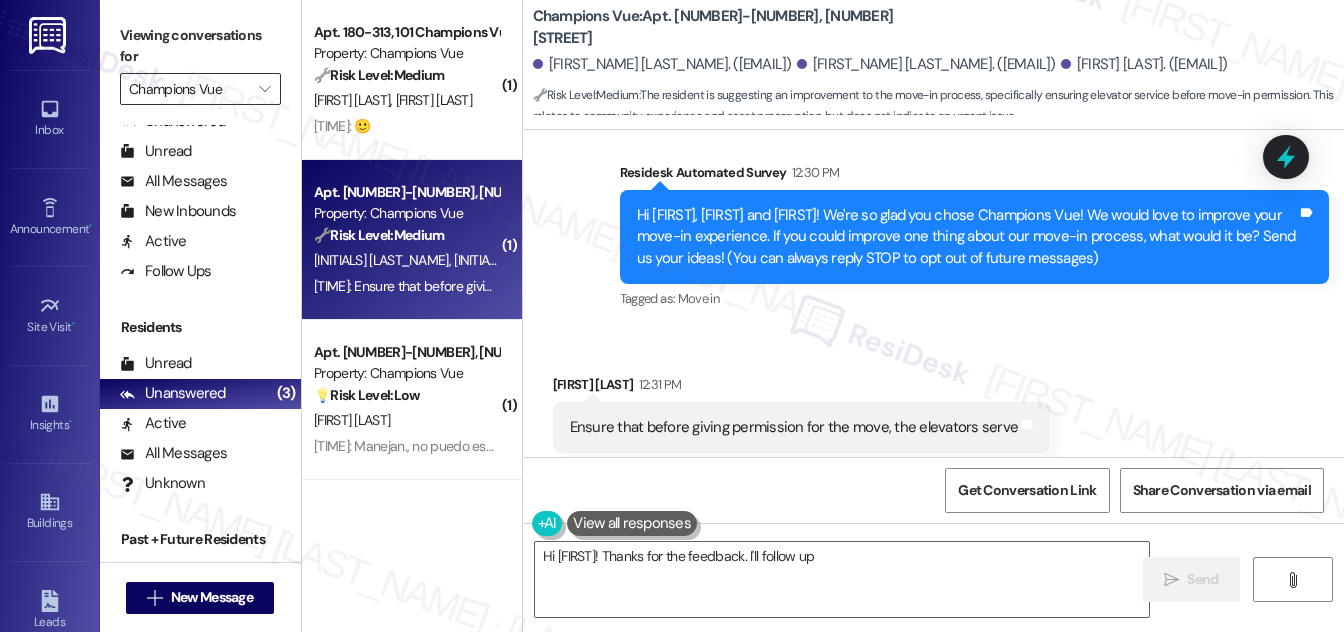 scroll, scrollTop: 370, scrollLeft: 0, axis: vertical 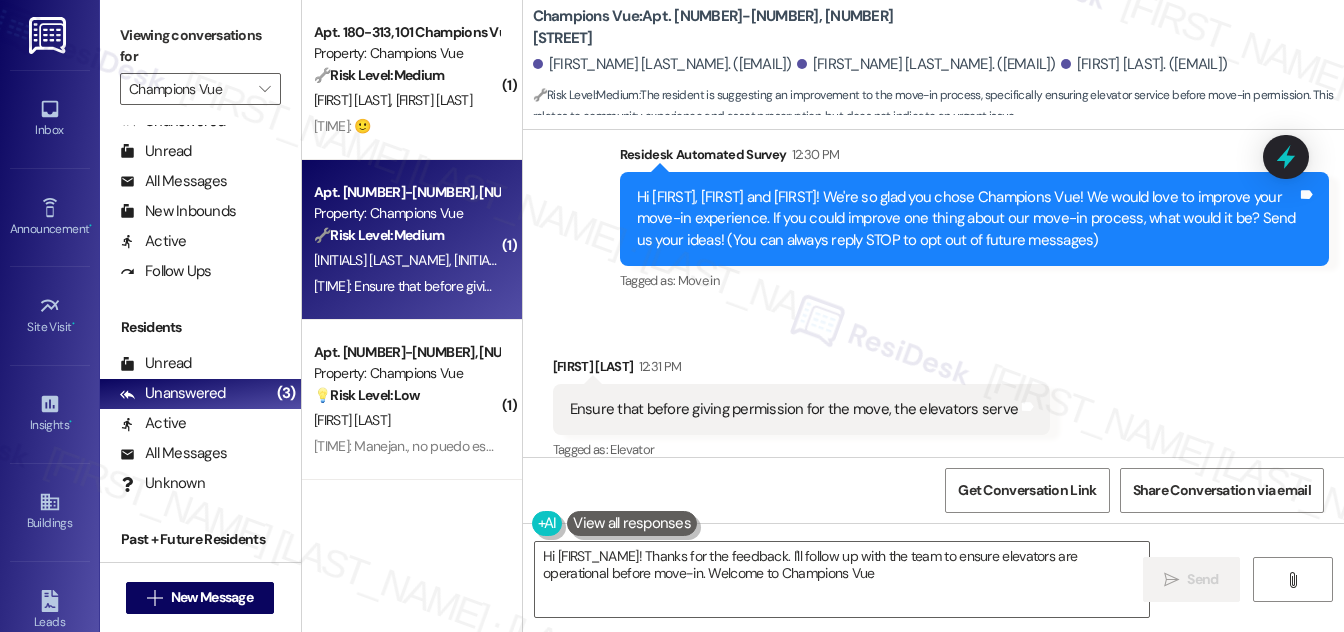 type on "Hi [FIRST_NAME]! Thanks for the feedback. I'll follow up with the team to ensure elevators are operational before move-in. Welcome to Champions Vue!" 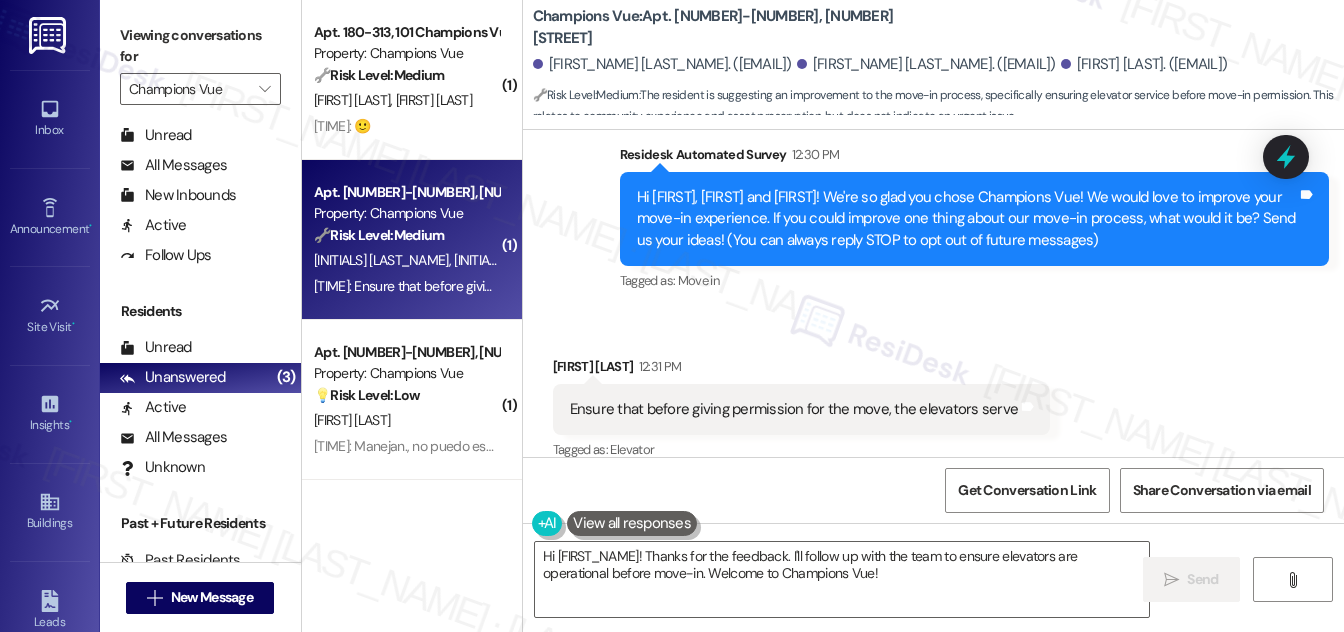 scroll, scrollTop: 384, scrollLeft: 0, axis: vertical 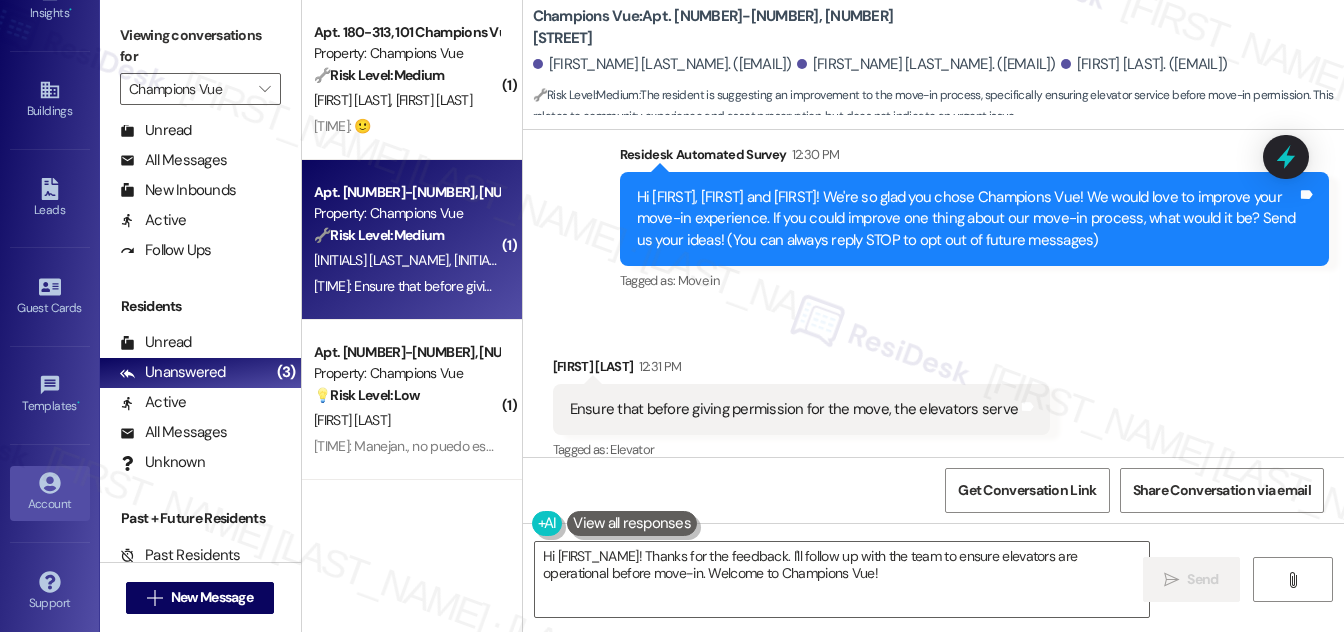 click on "Account" at bounding box center [50, 504] 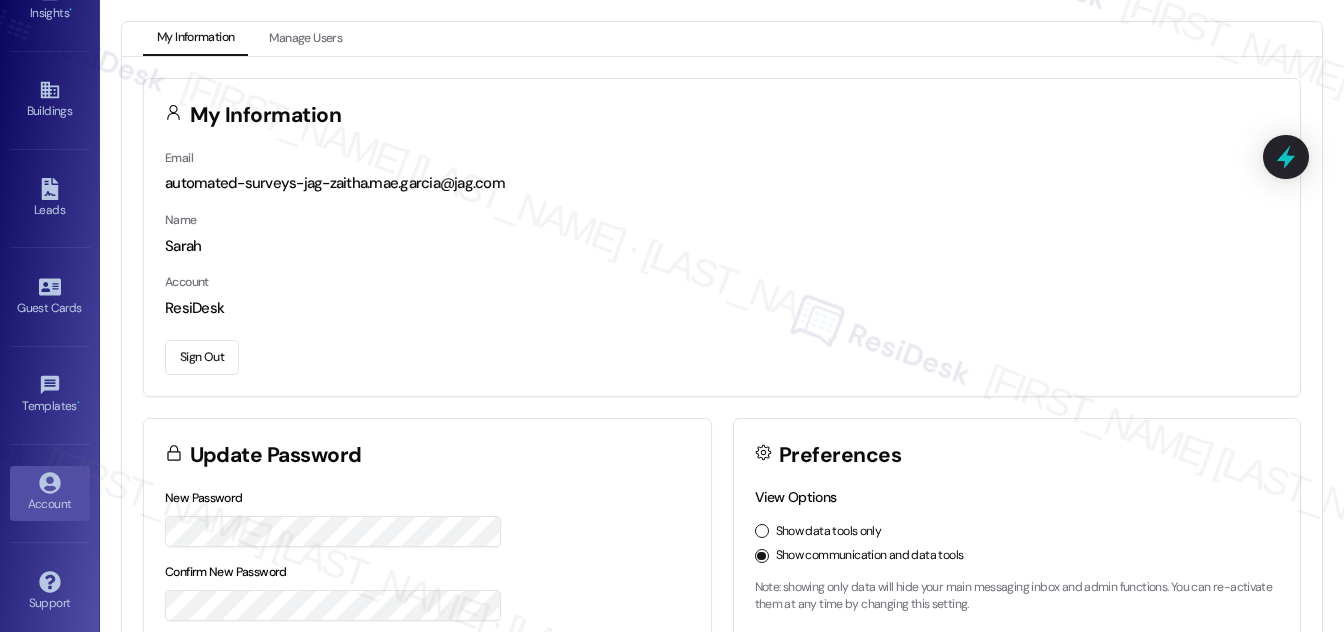 click on "Sign Out" at bounding box center (202, 357) 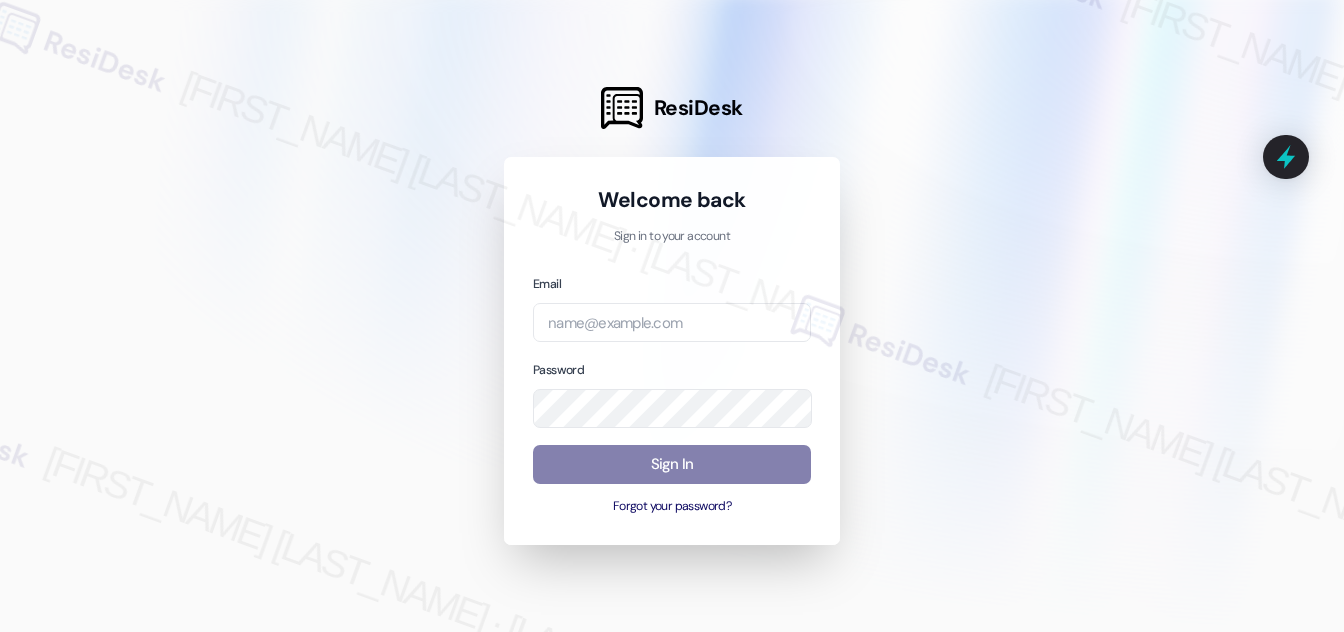drag, startPoint x: 906, startPoint y: 156, endPoint x: 901, endPoint y: 146, distance: 11.18034 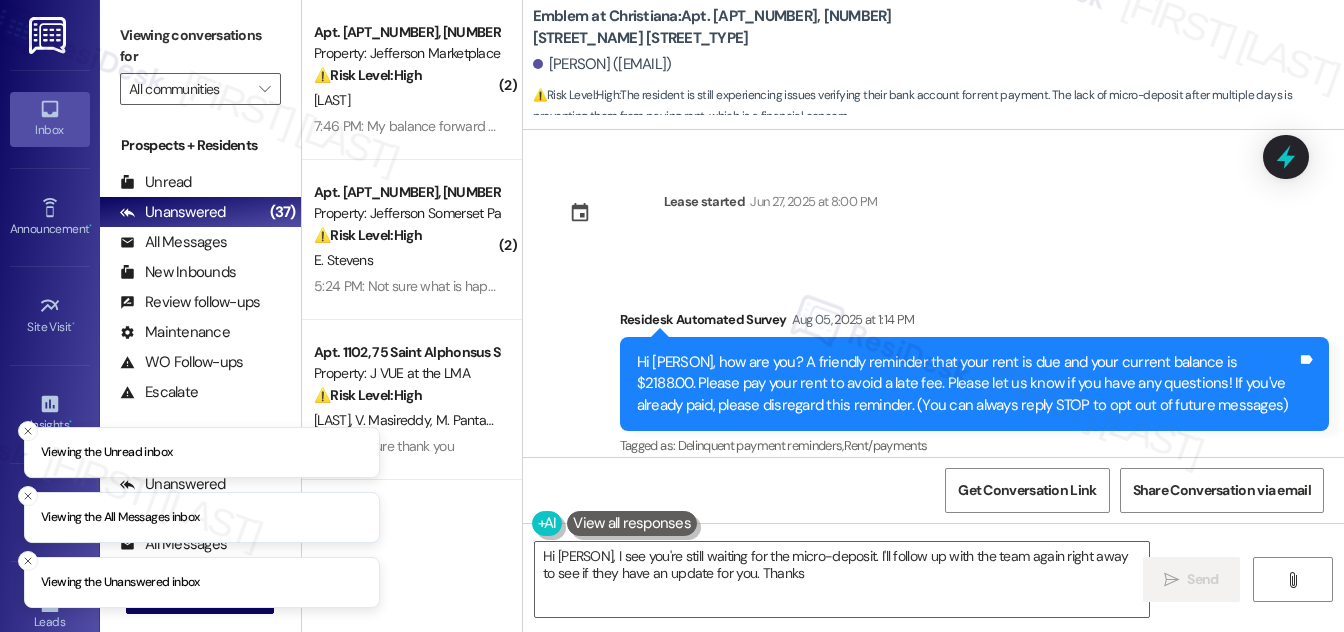 scroll, scrollTop: 0, scrollLeft: 0, axis: both 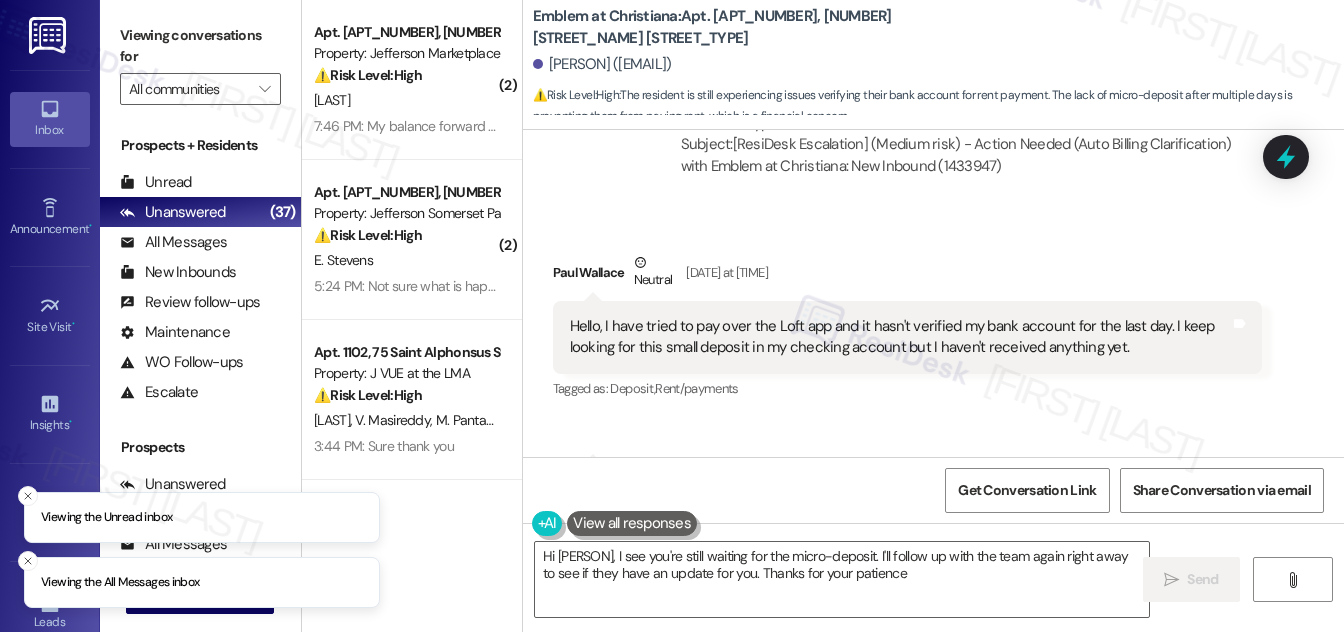 type on "Hi [PERSON], I see you're still waiting for the micro-deposit. I'll follow up with the team again right away to see if they have an update for you. Thanks for your patience!" 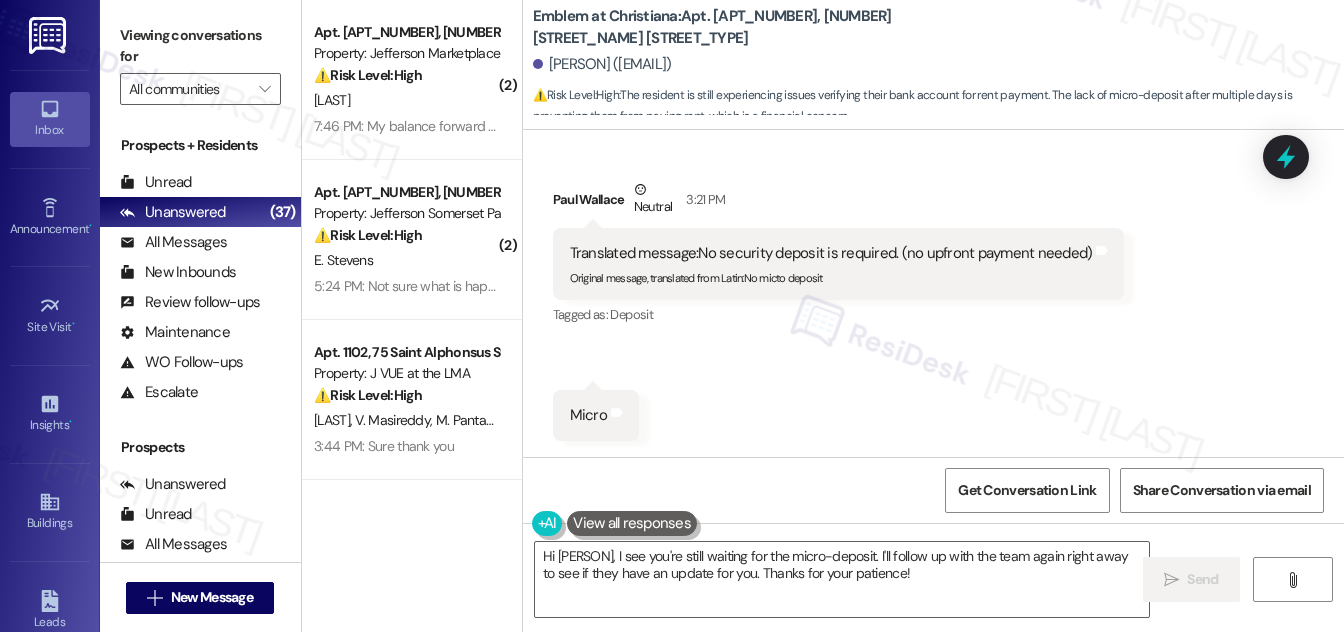 scroll, scrollTop: 2576, scrollLeft: 0, axis: vertical 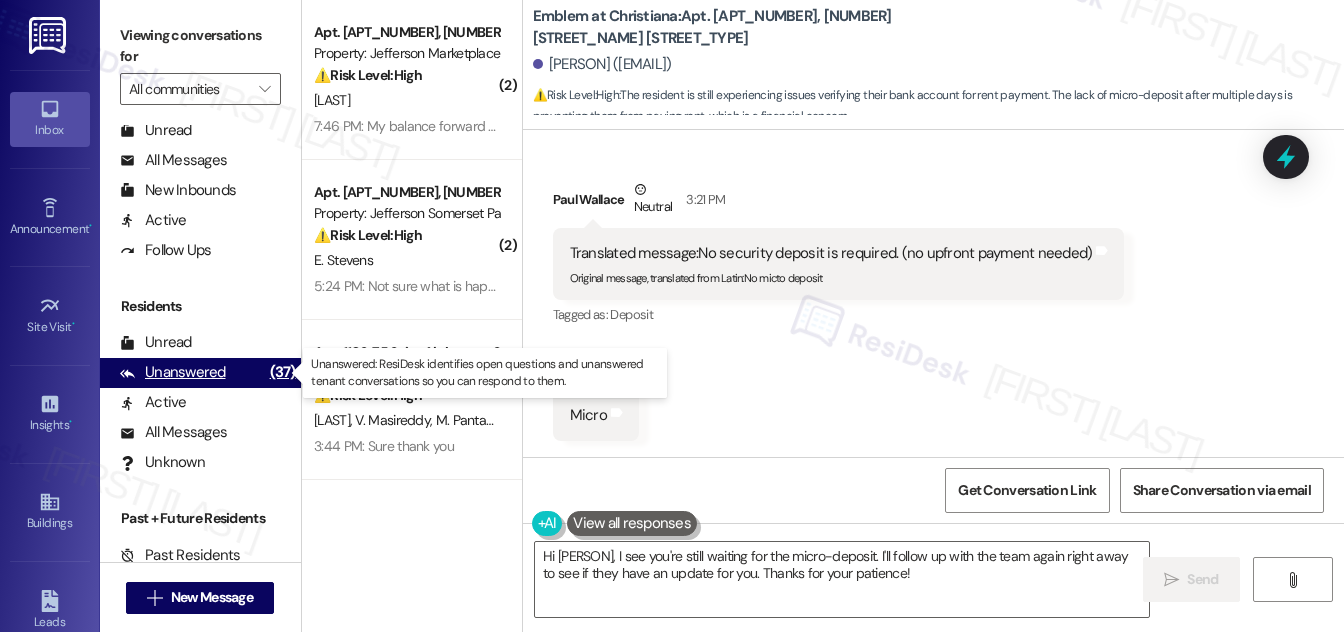 click on "Unanswered" at bounding box center (173, 372) 